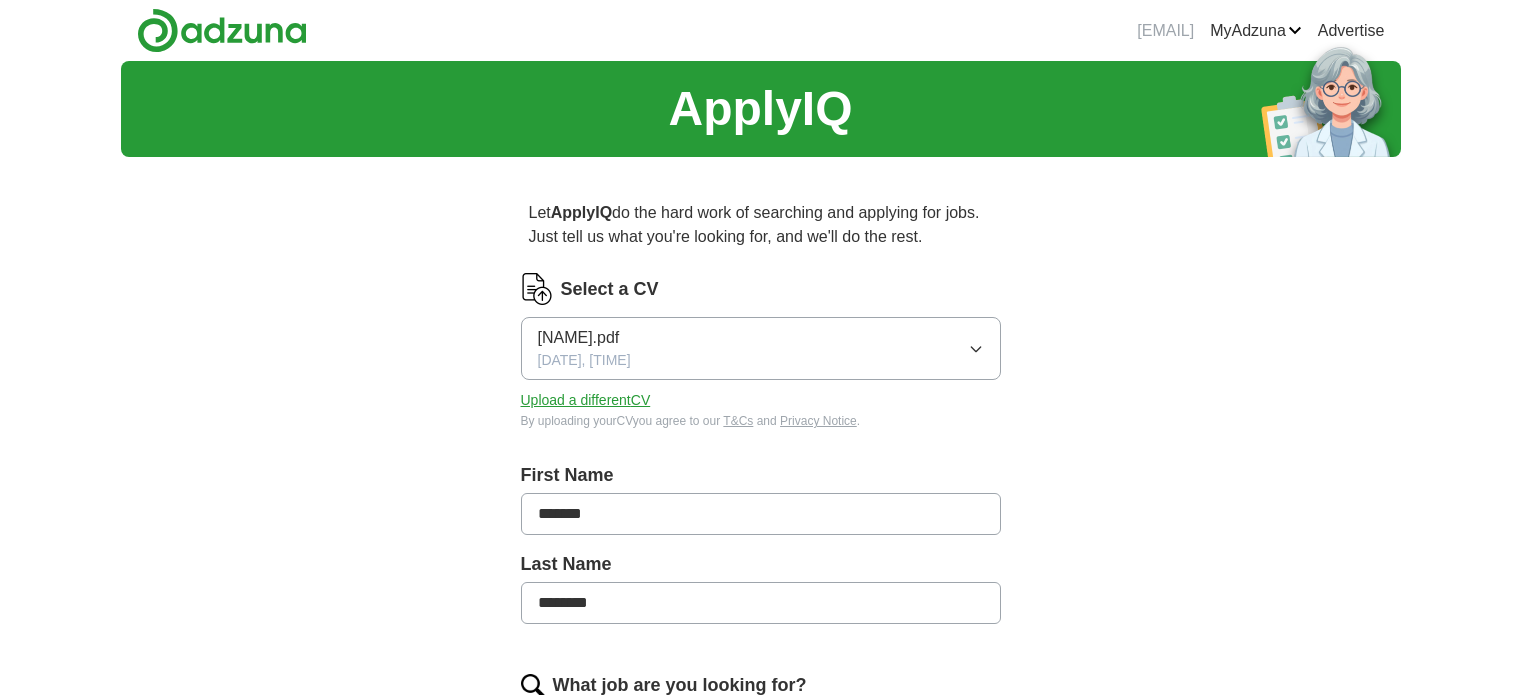 scroll, scrollTop: 0, scrollLeft: 0, axis: both 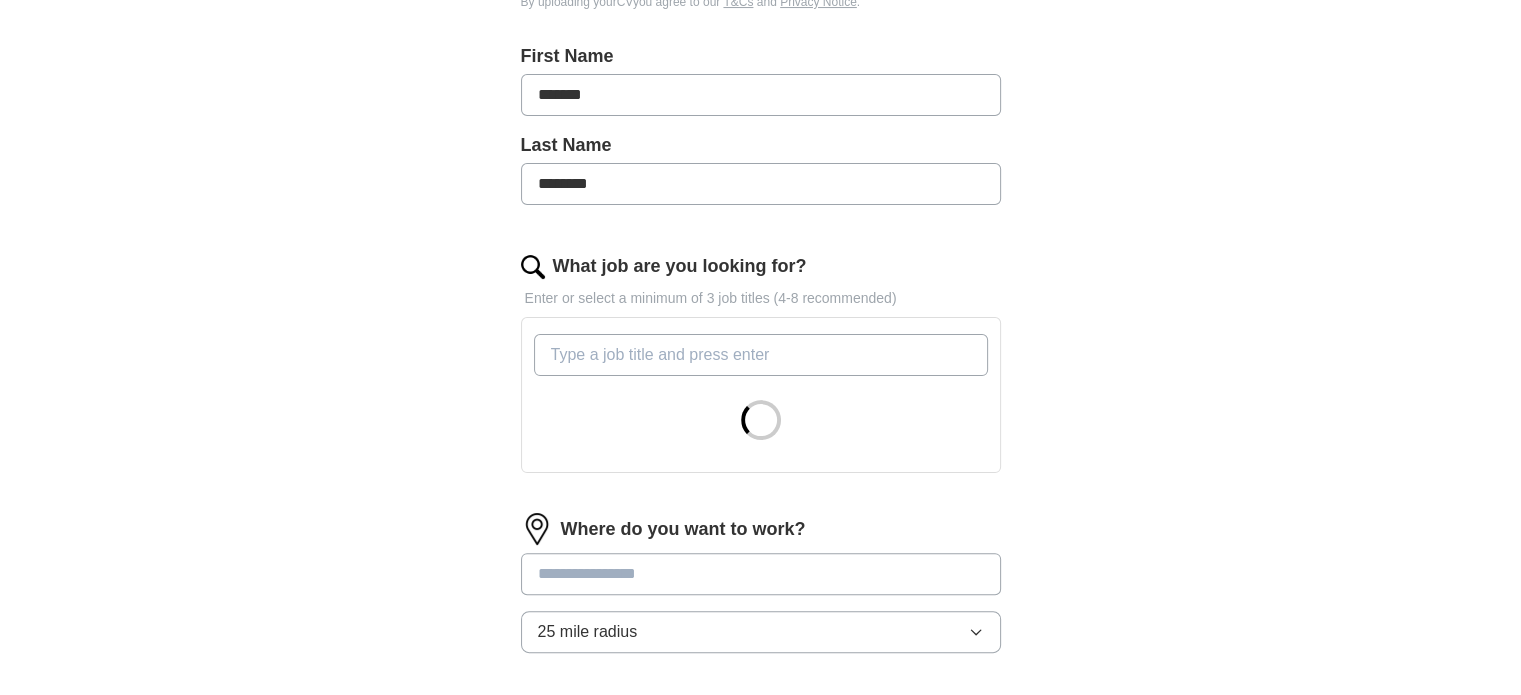 click on "What job are you looking for?" at bounding box center (761, 355) 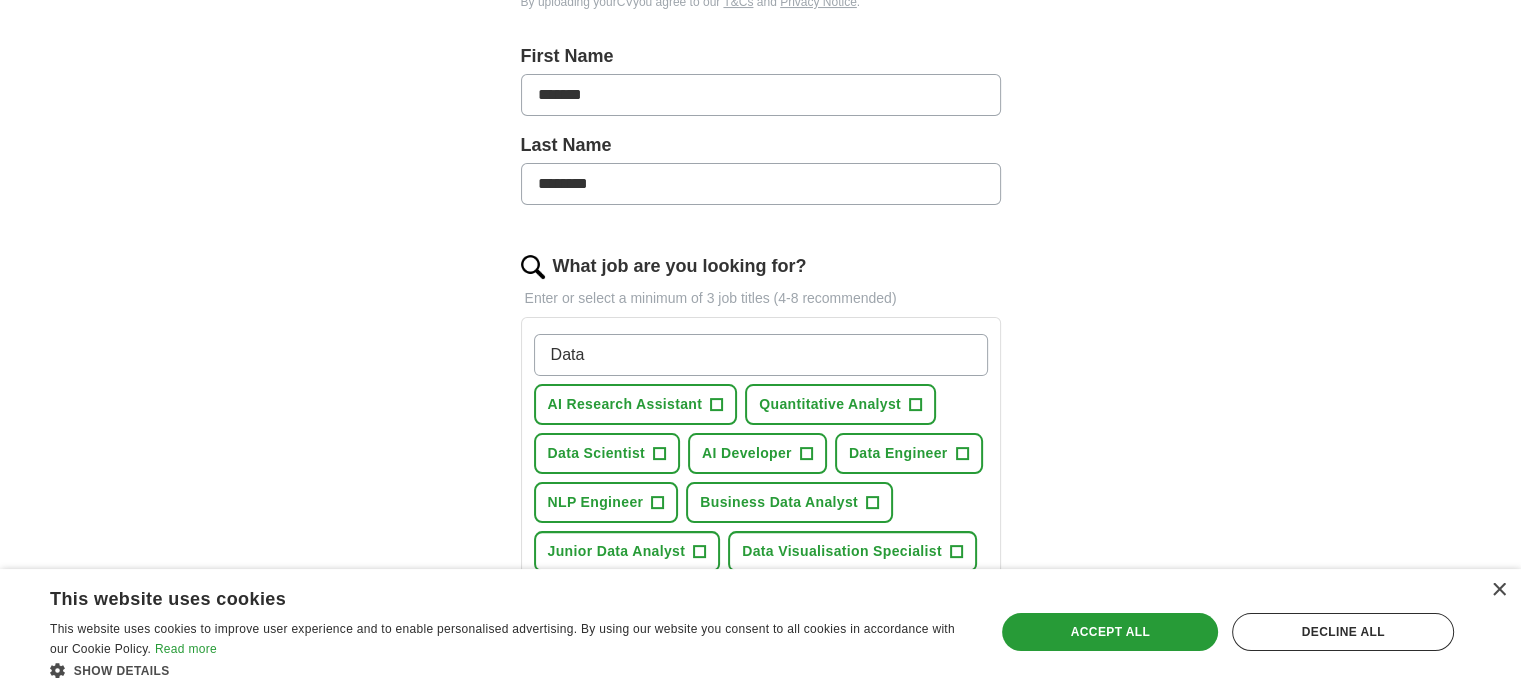type on "Data" 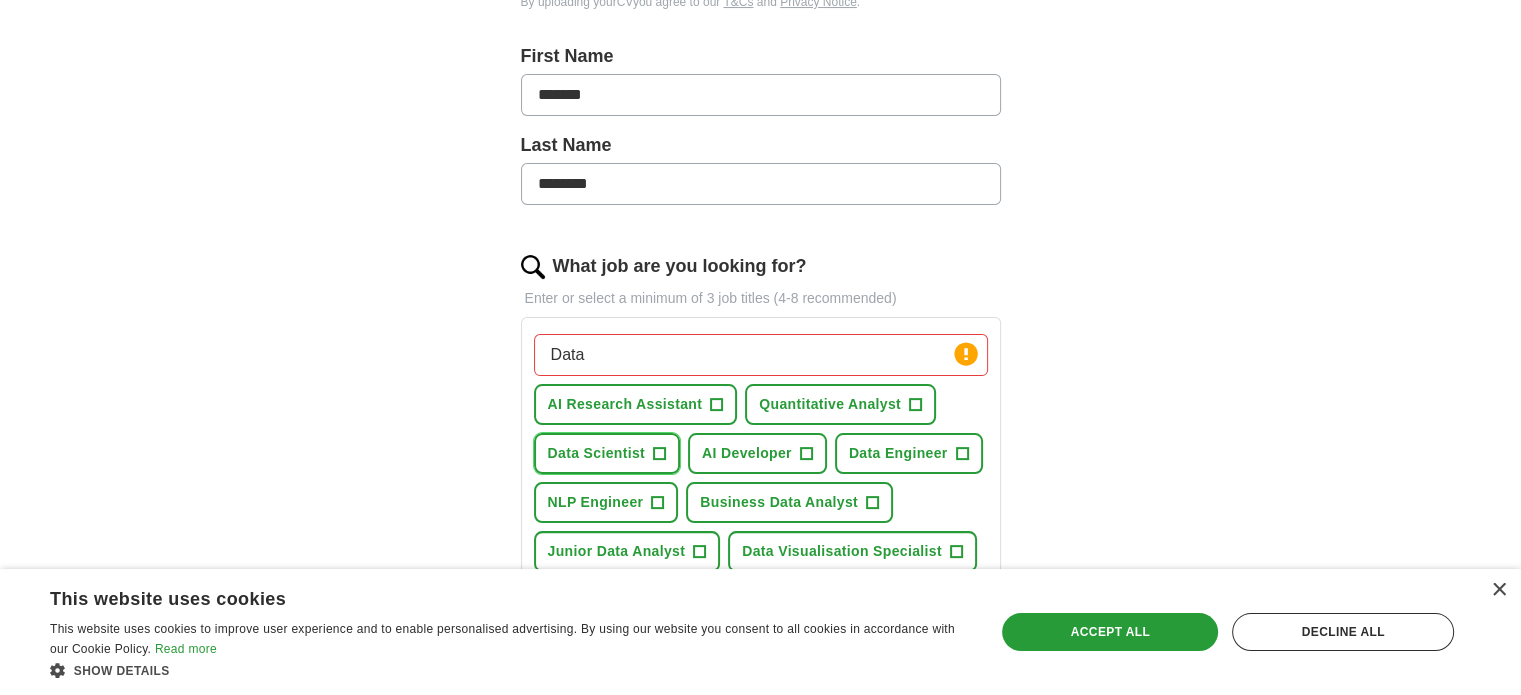 click on "+" at bounding box center (659, 454) 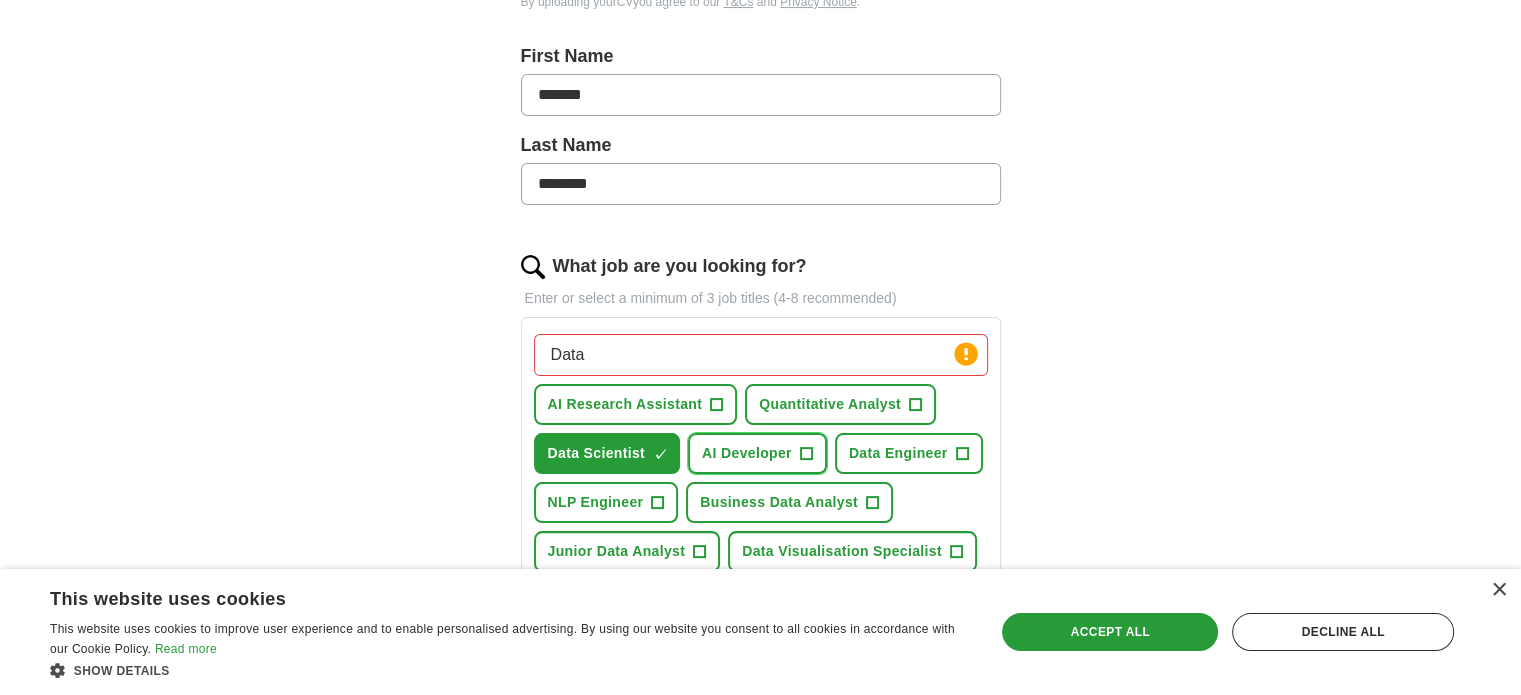 click on "AI Developer" at bounding box center (747, 453) 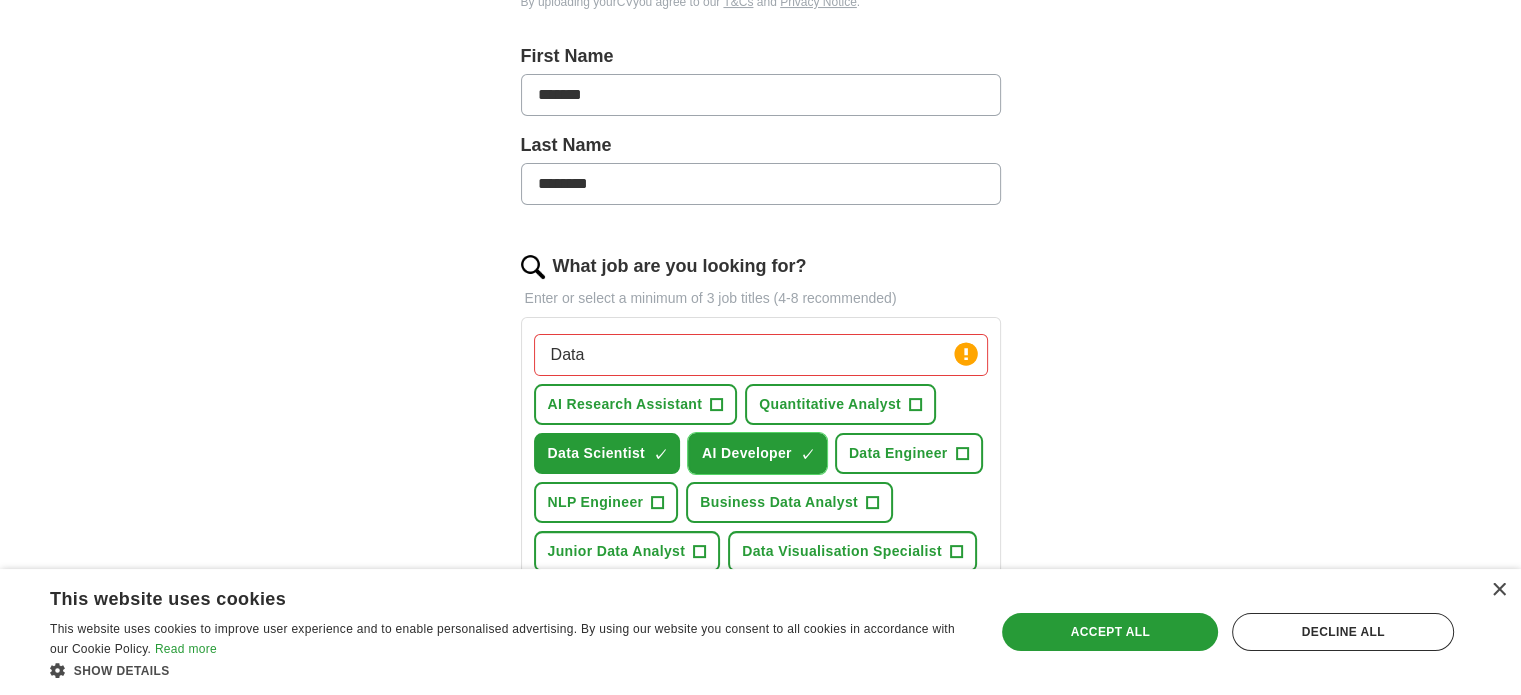 click on "AI Developer" at bounding box center (747, 453) 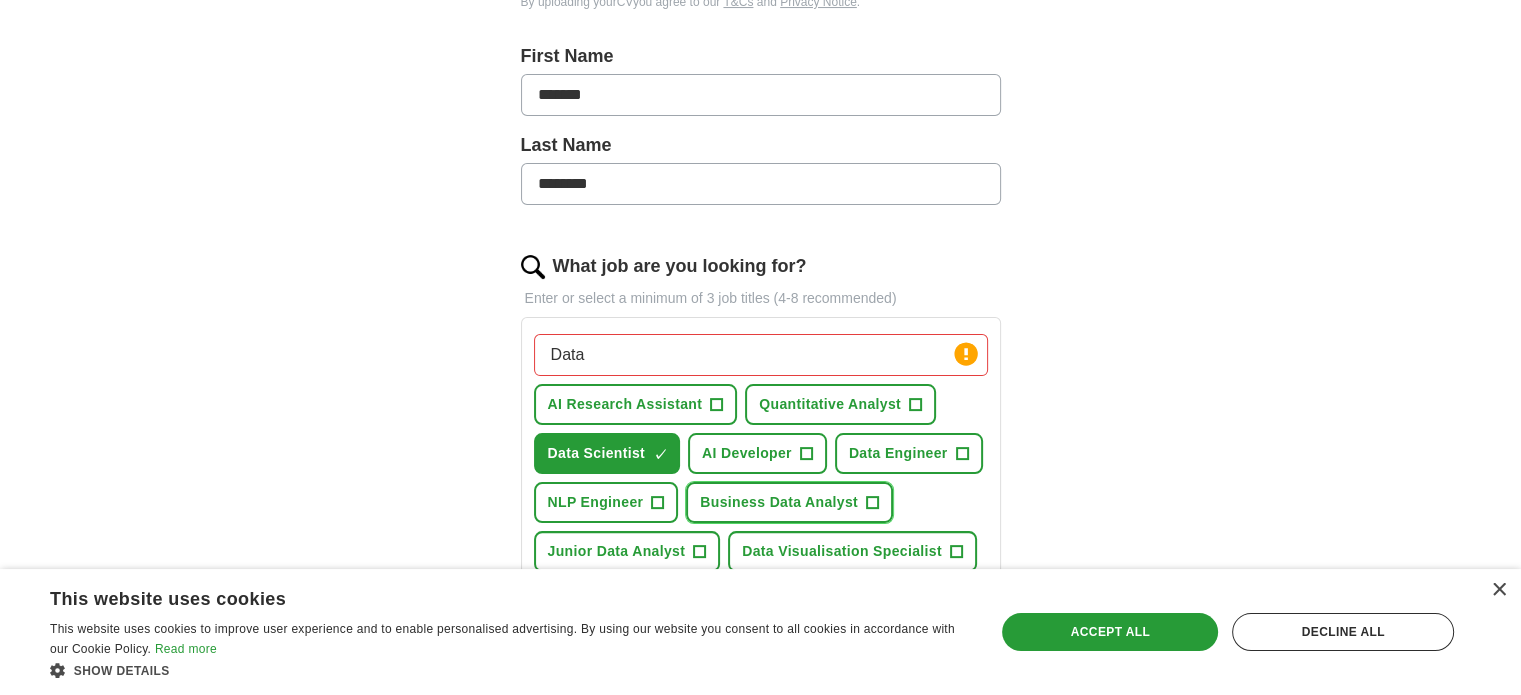 click on "Business Data Analyst +" at bounding box center (789, 502) 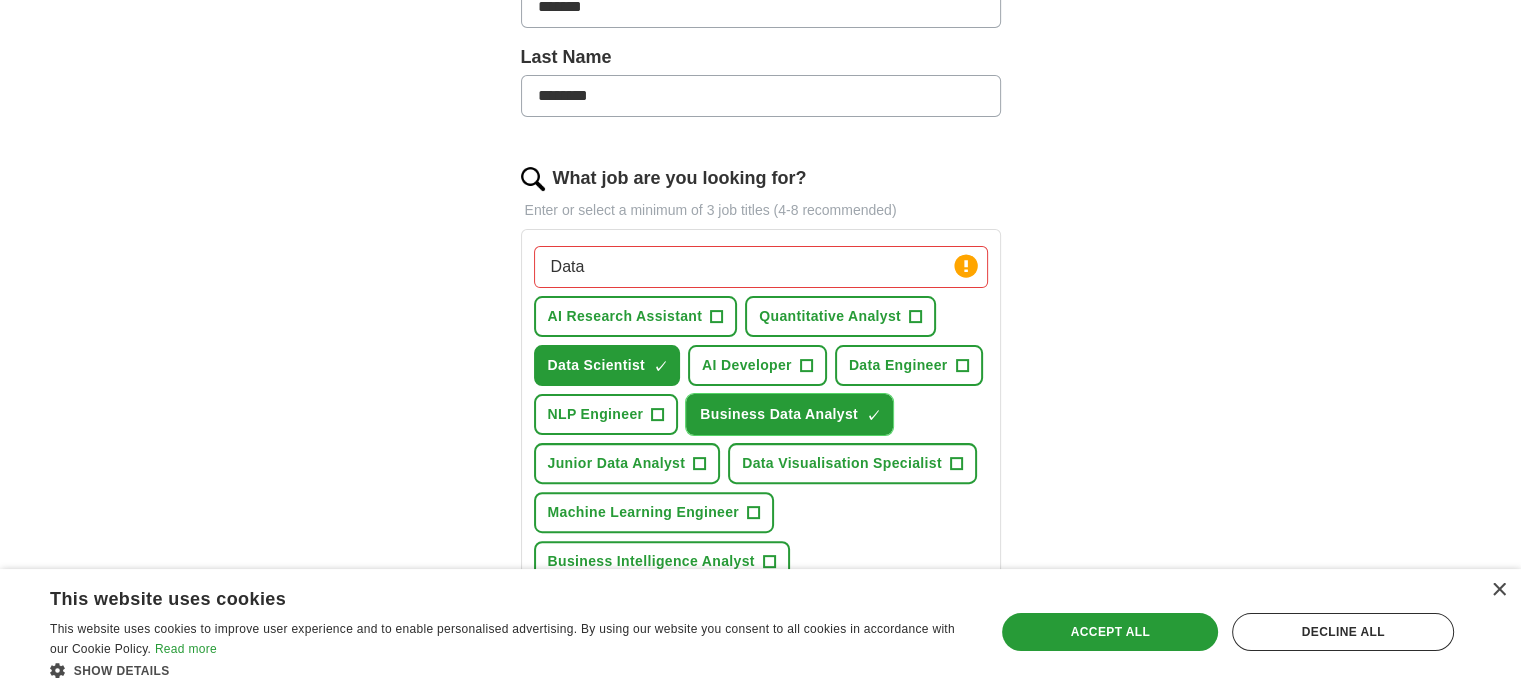 scroll, scrollTop: 527, scrollLeft: 0, axis: vertical 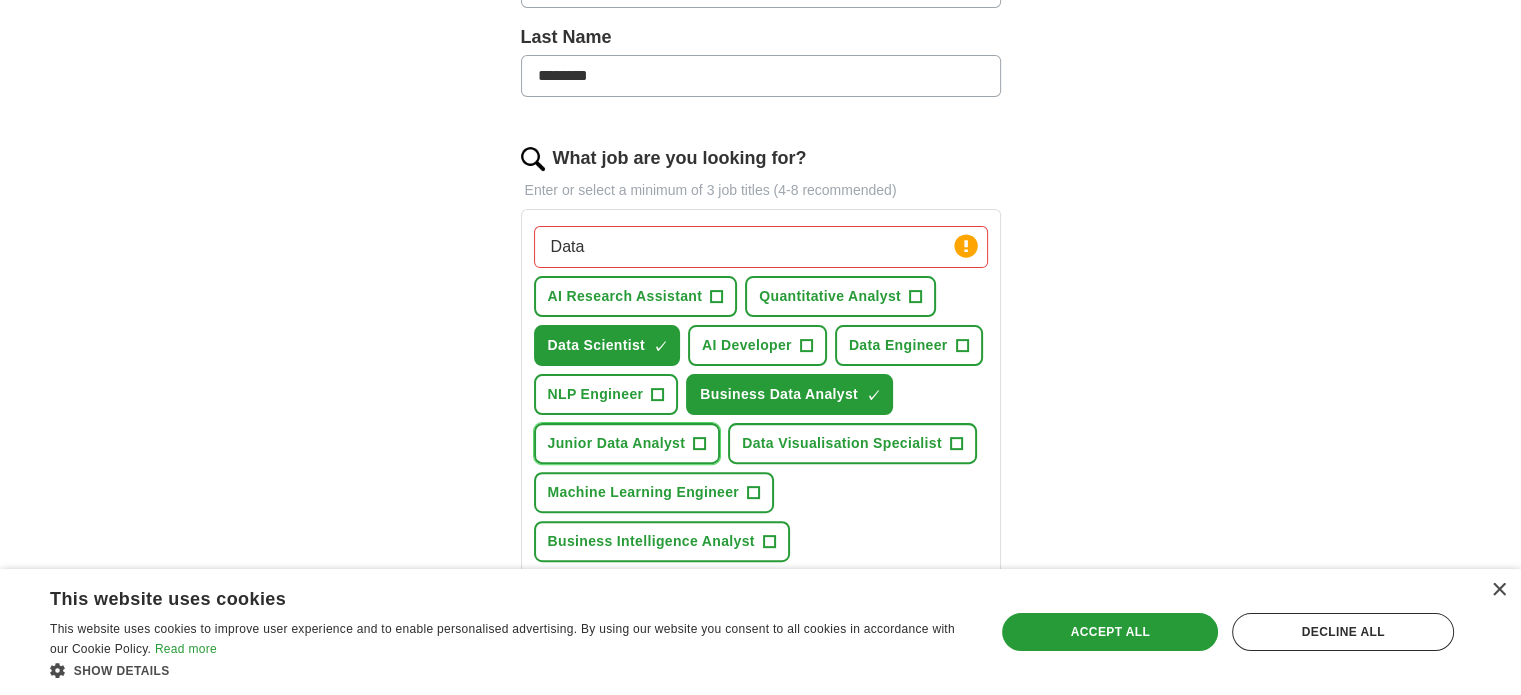 click on "Junior Data Analyst" at bounding box center (617, 443) 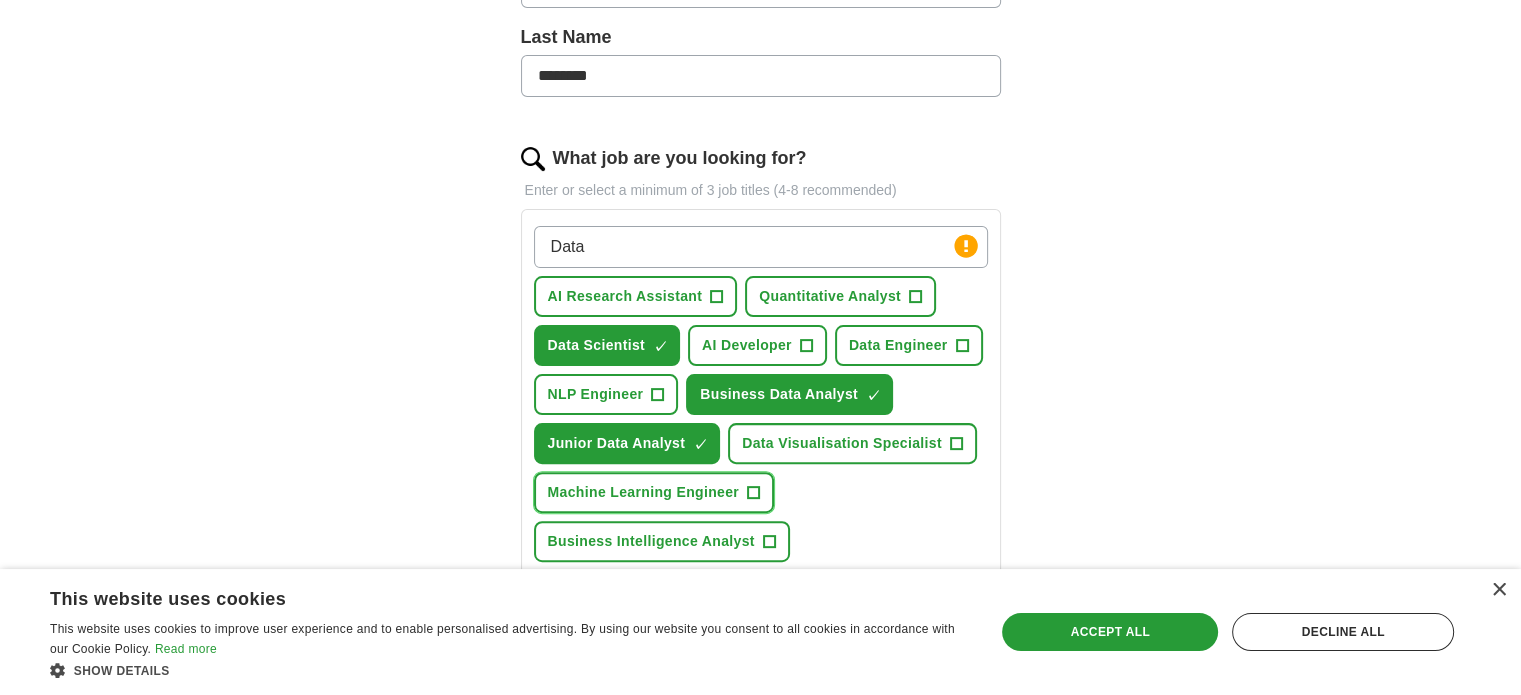 click on "Machine Learning Engineer" at bounding box center (644, 492) 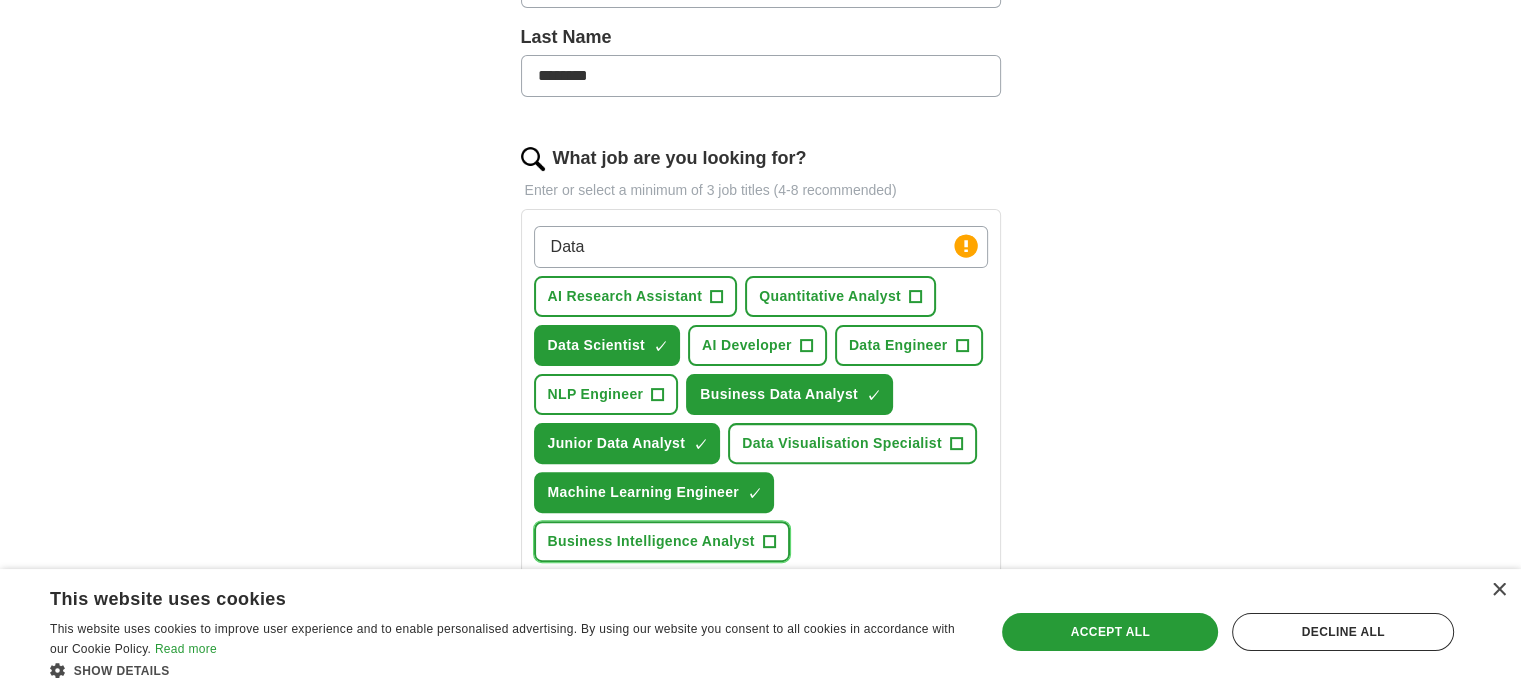 click on "Business Intelligence Analyst +" at bounding box center (662, 541) 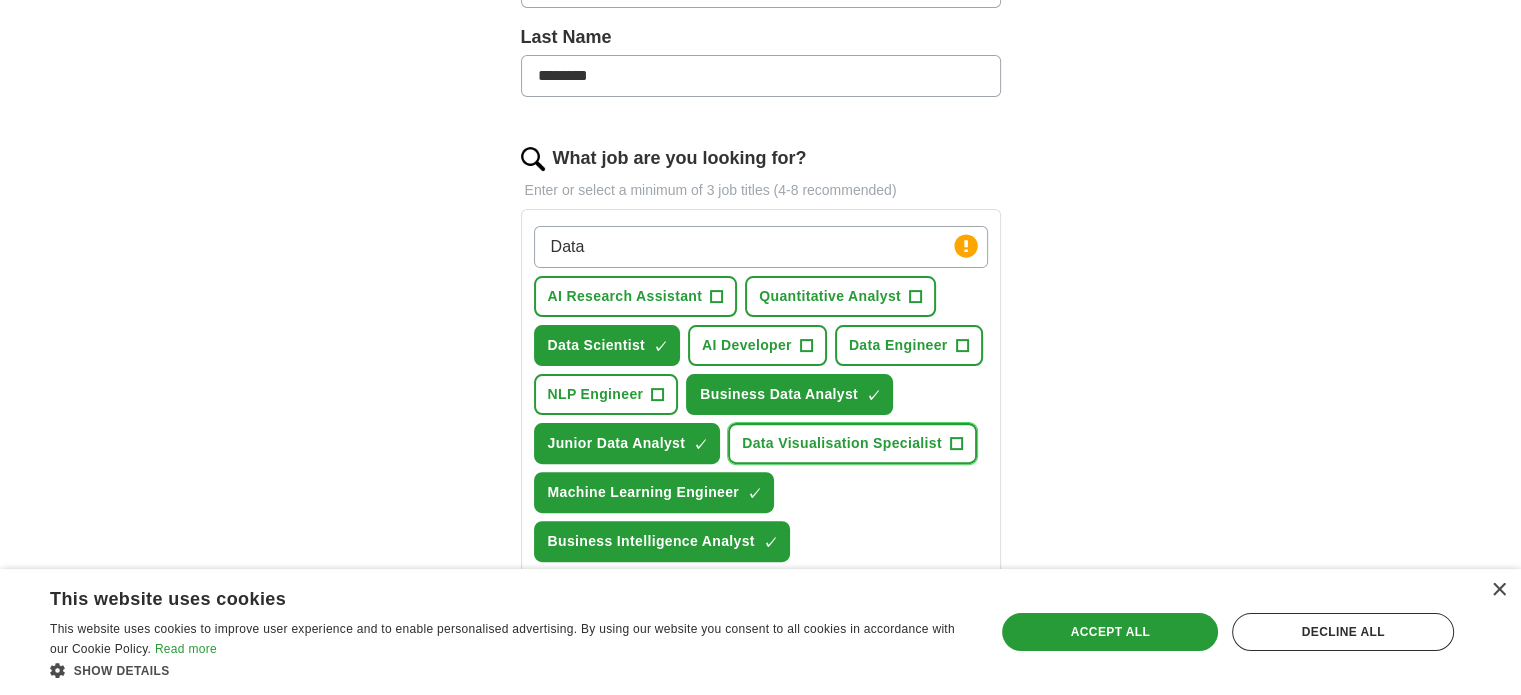click on "Data Visualisation Specialist" at bounding box center (842, 443) 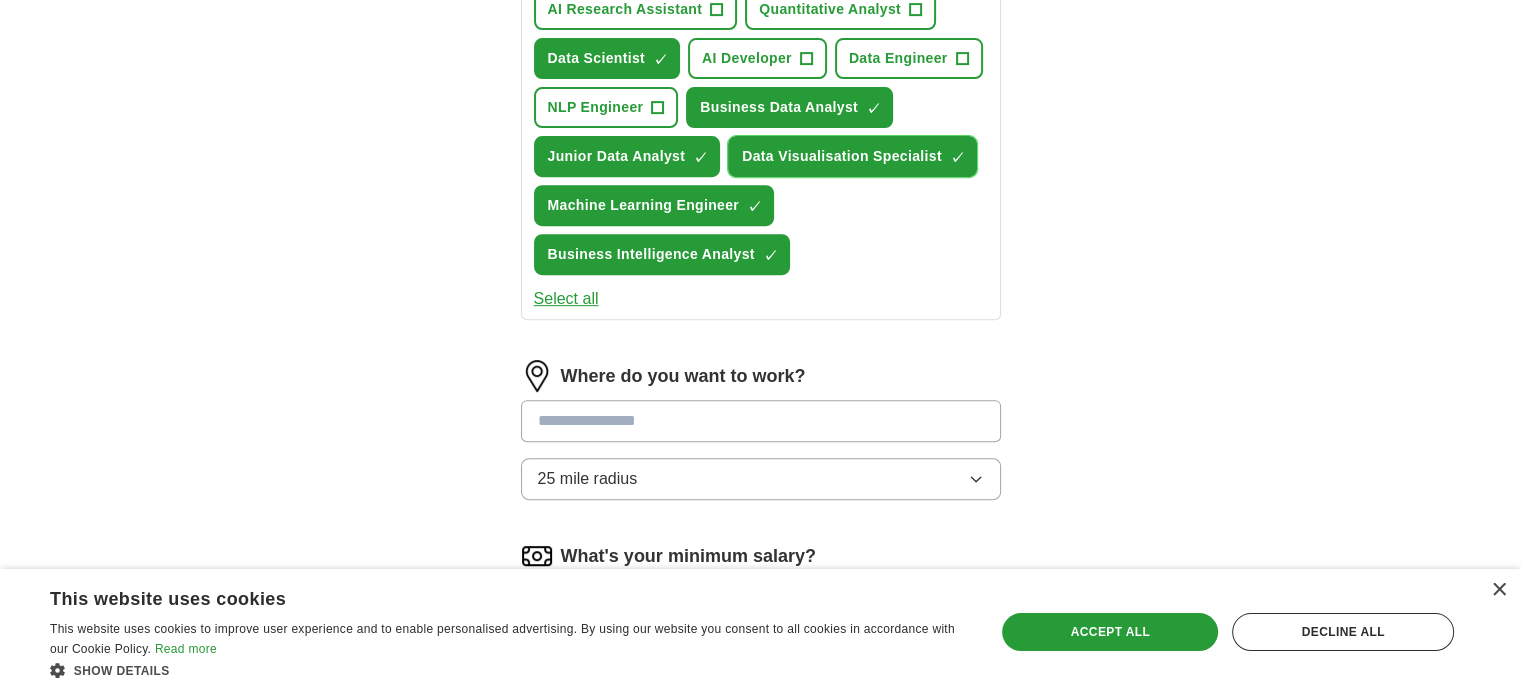 scroll, scrollTop: 962, scrollLeft: 0, axis: vertical 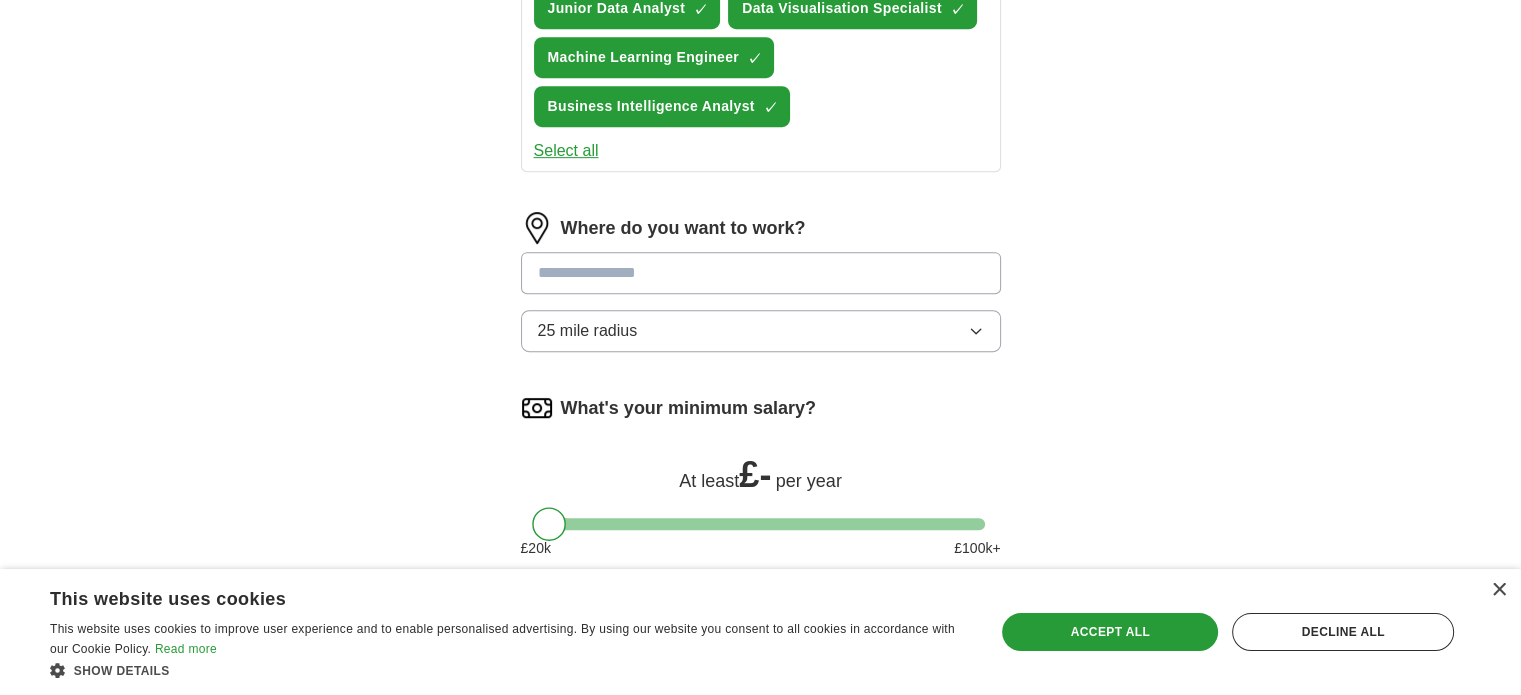 click at bounding box center [761, 273] 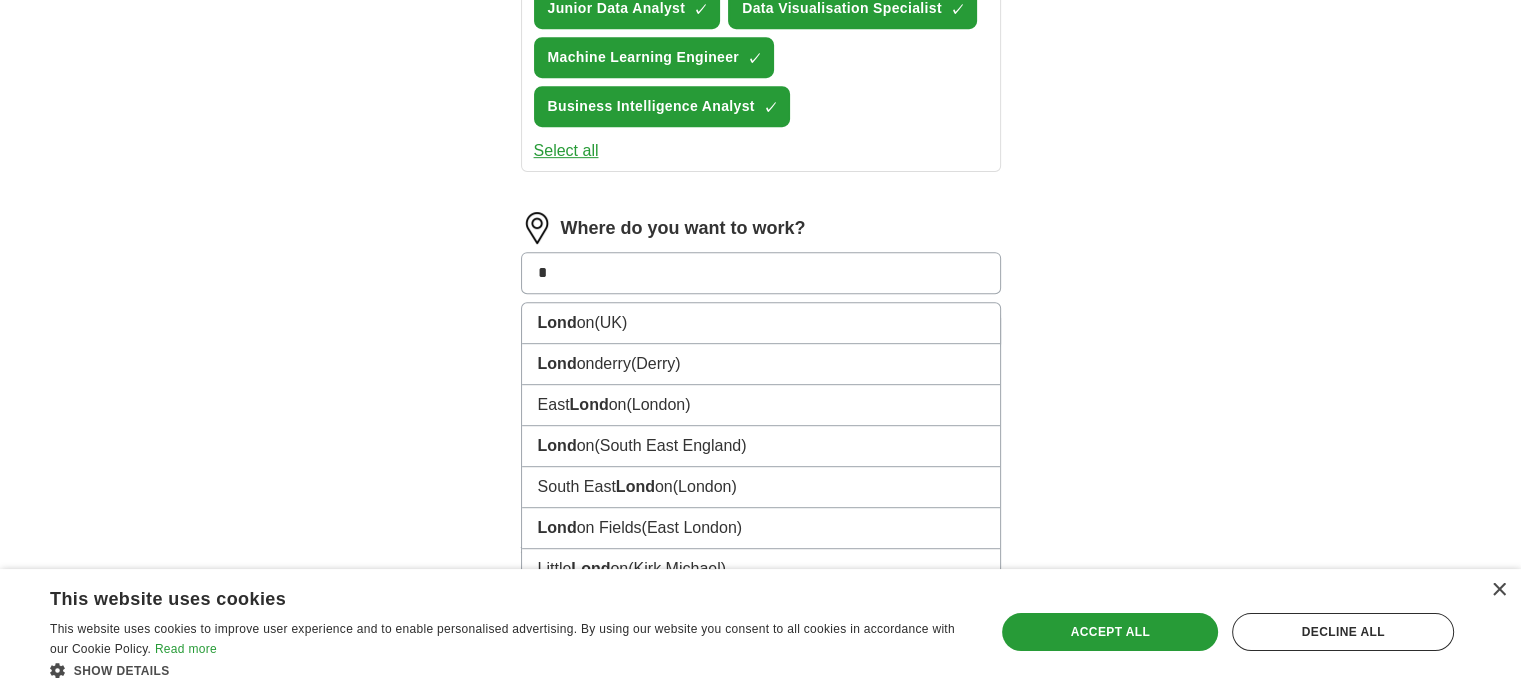 type on "*" 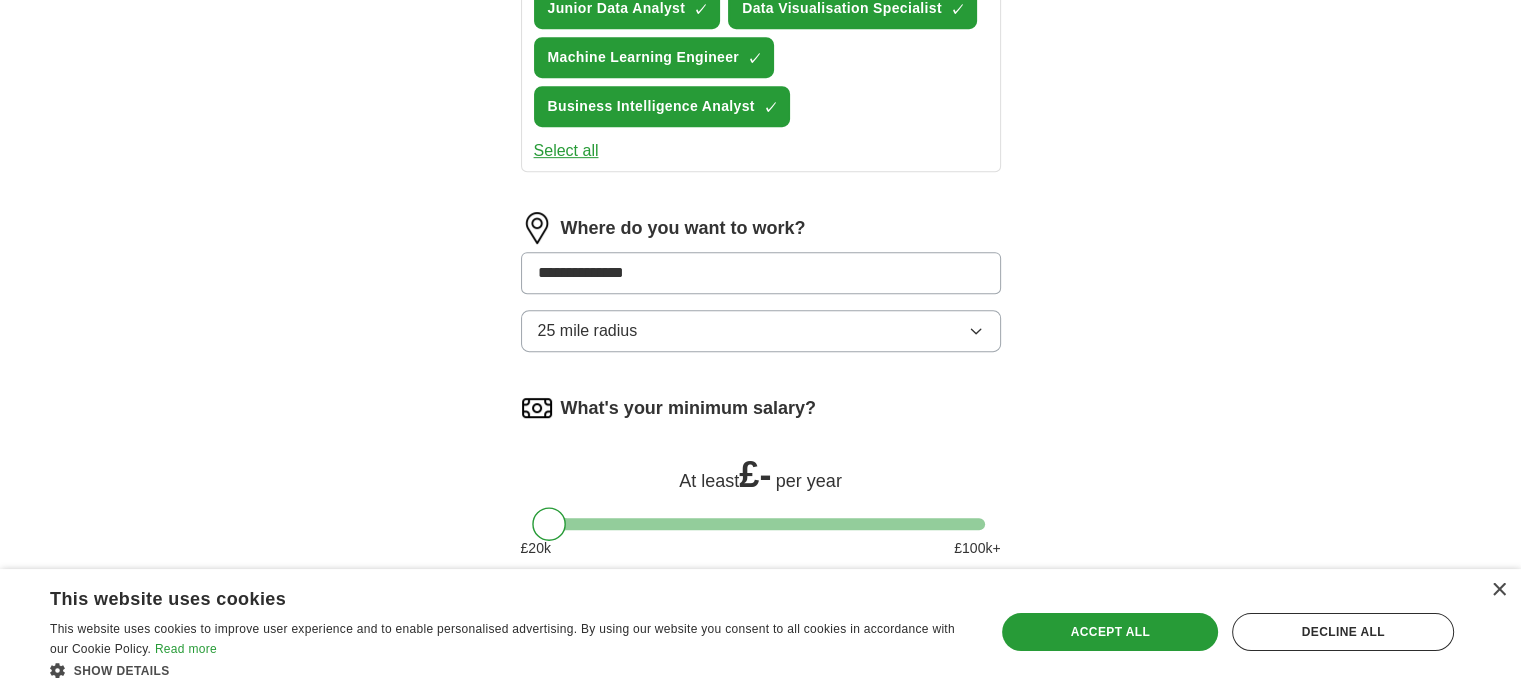 scroll, scrollTop: 1164, scrollLeft: 0, axis: vertical 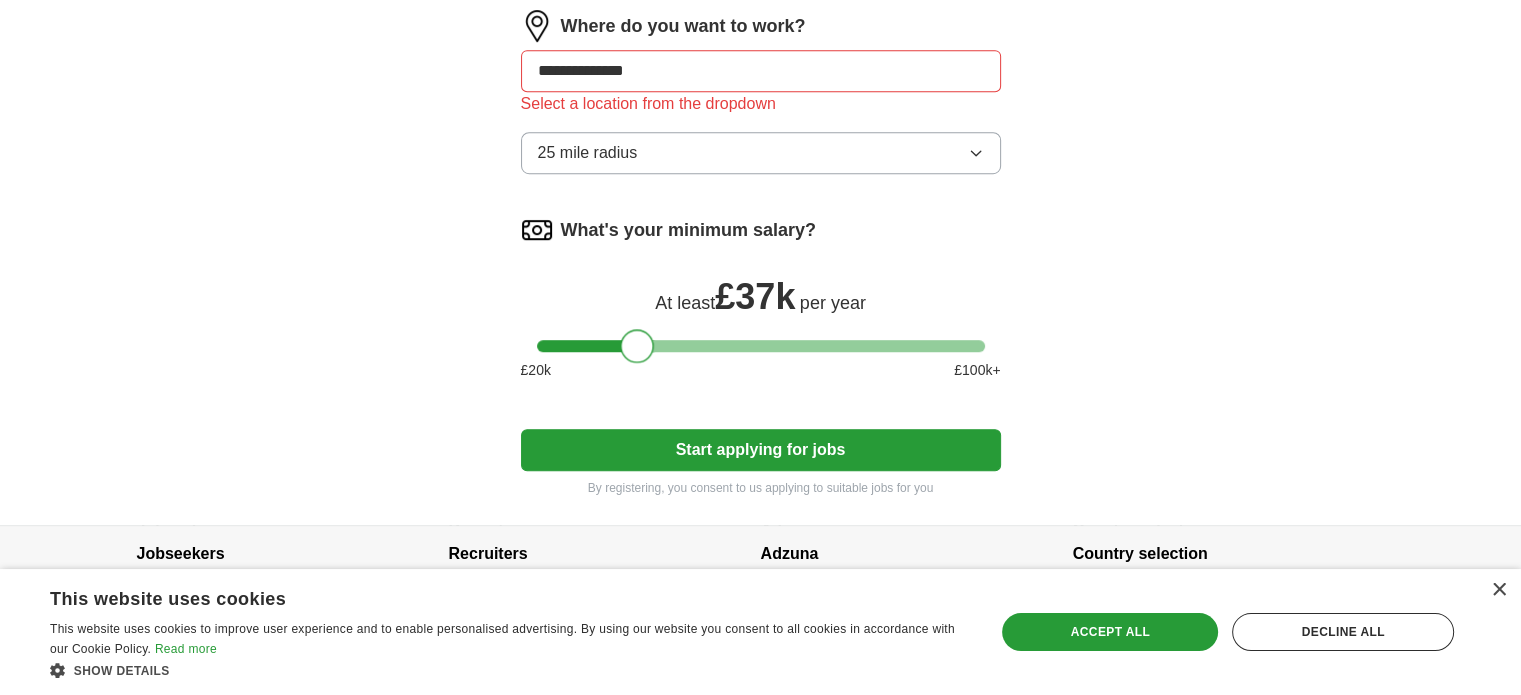 drag, startPoint x: 548, startPoint y: 320, endPoint x: 636, endPoint y: 331, distance: 88.68484 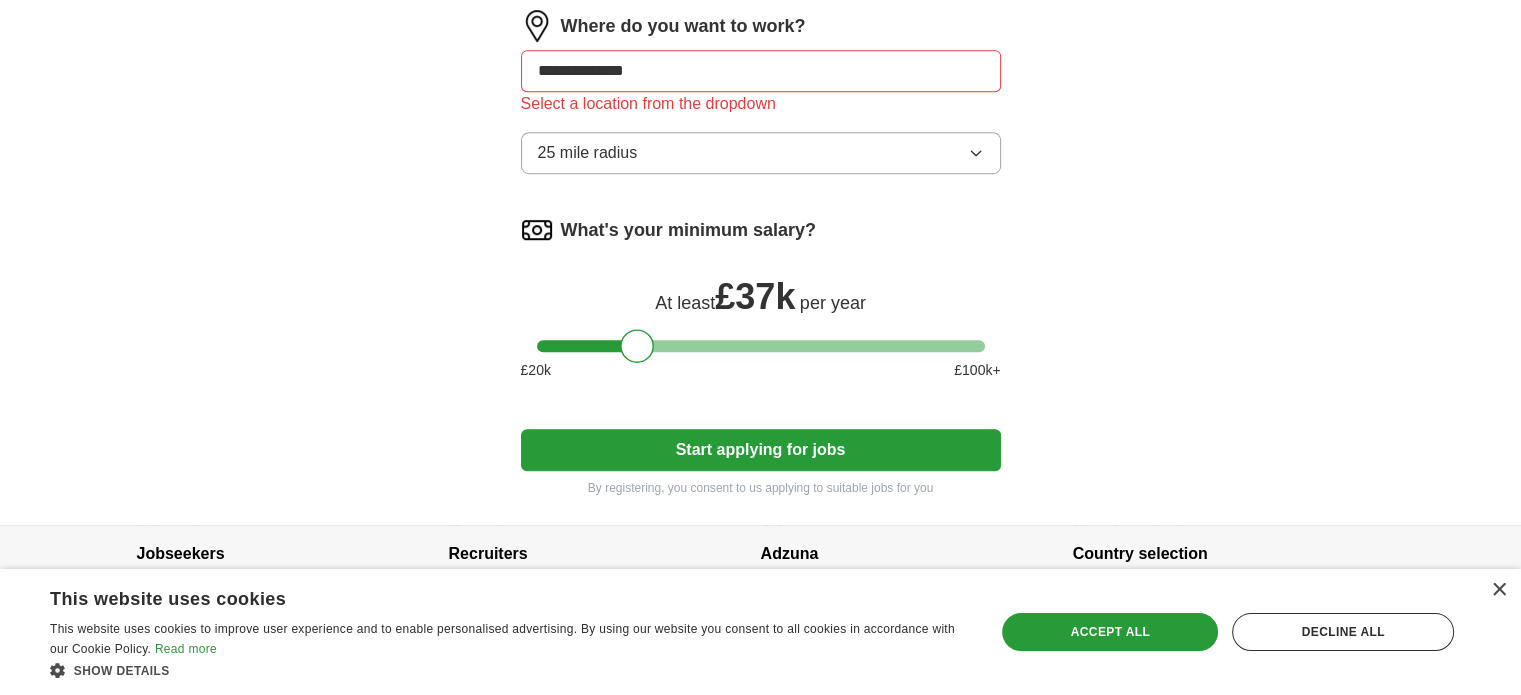 click on "**********" at bounding box center (761, 71) 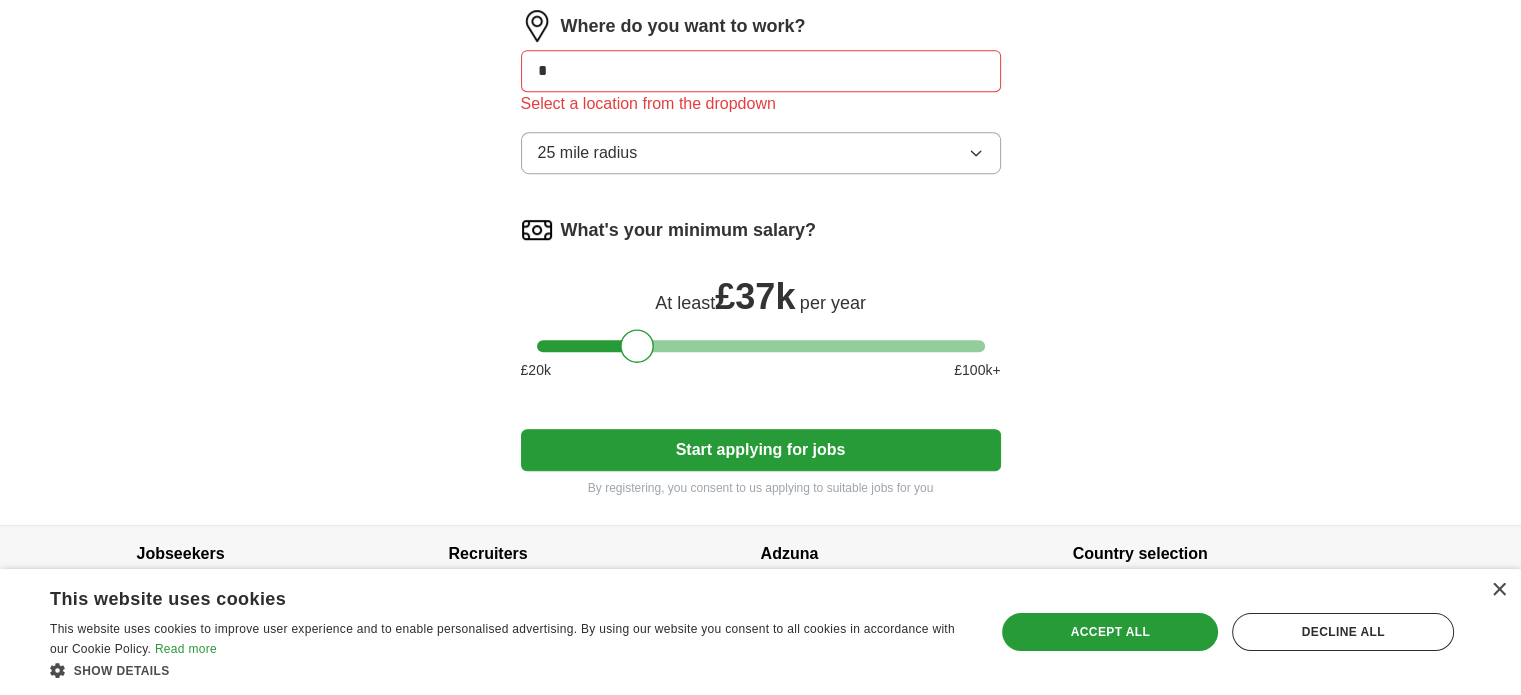 type on "*" 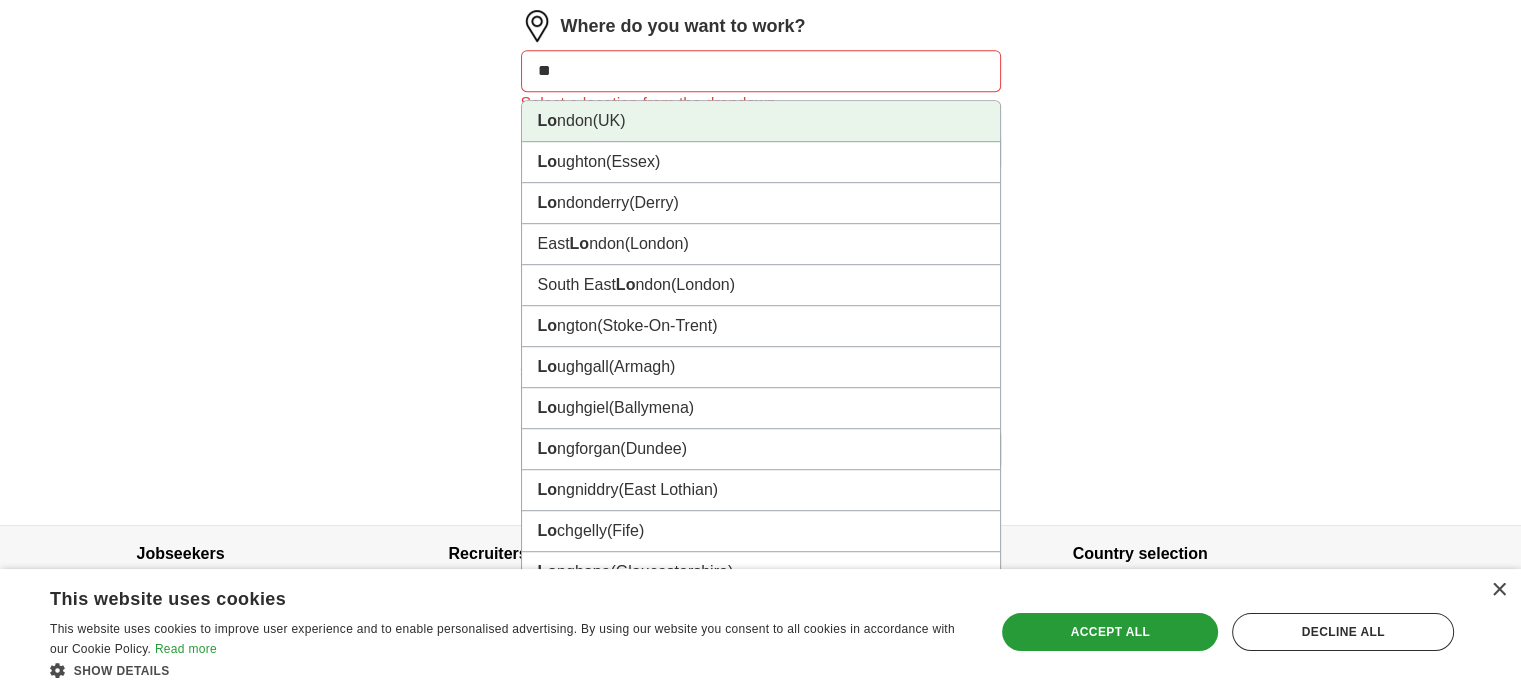 click on "[CITY] ([COUNTRY])" at bounding box center (761, 121) 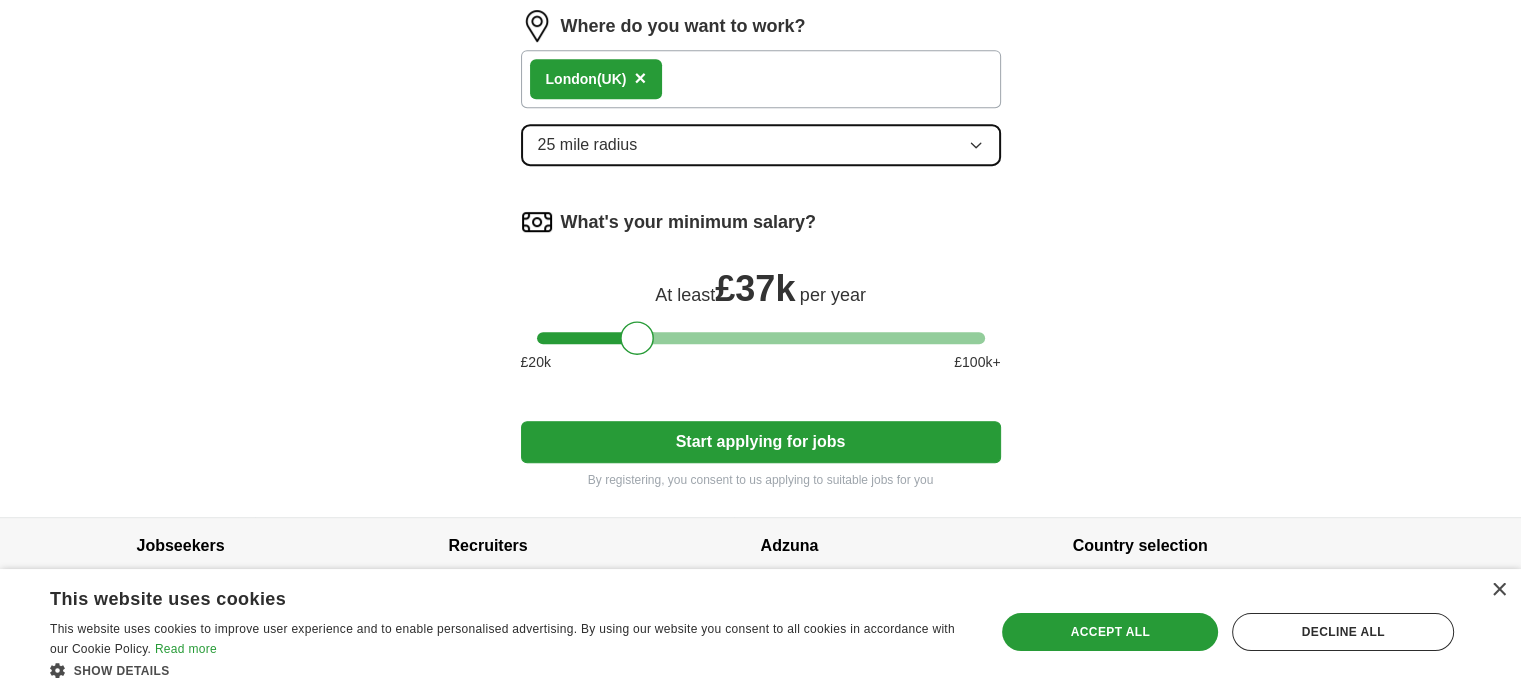 click on "25 mile radius" at bounding box center [761, 145] 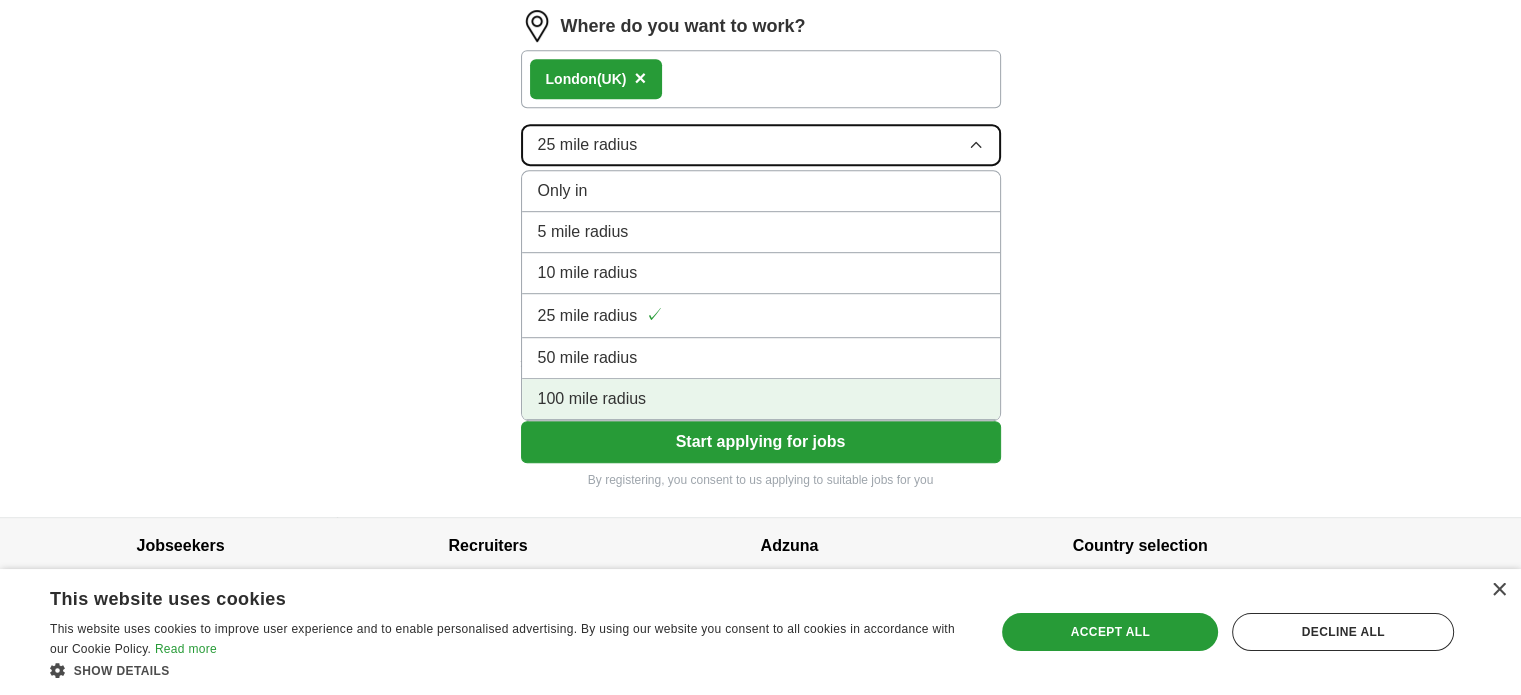 scroll, scrollTop: 1180, scrollLeft: 0, axis: vertical 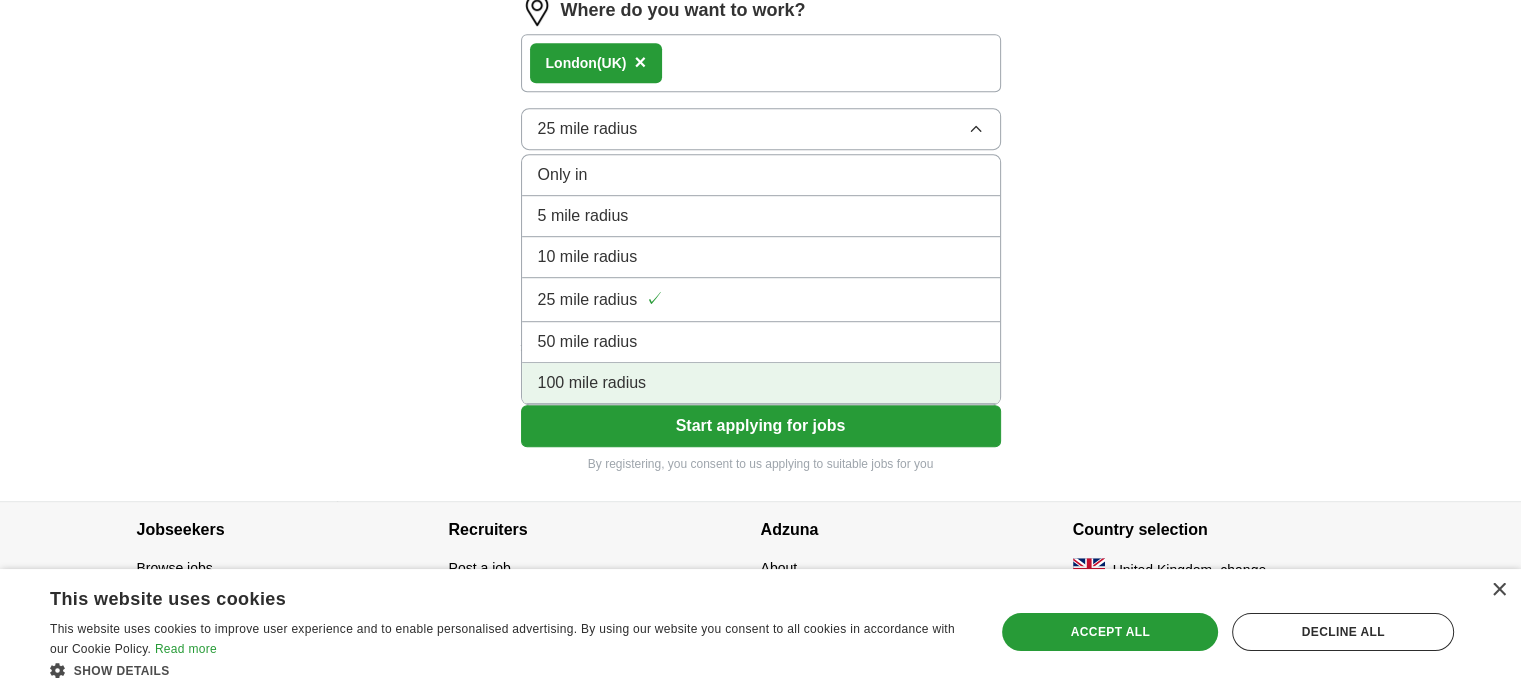 click on "100 mile radius" at bounding box center (761, 383) 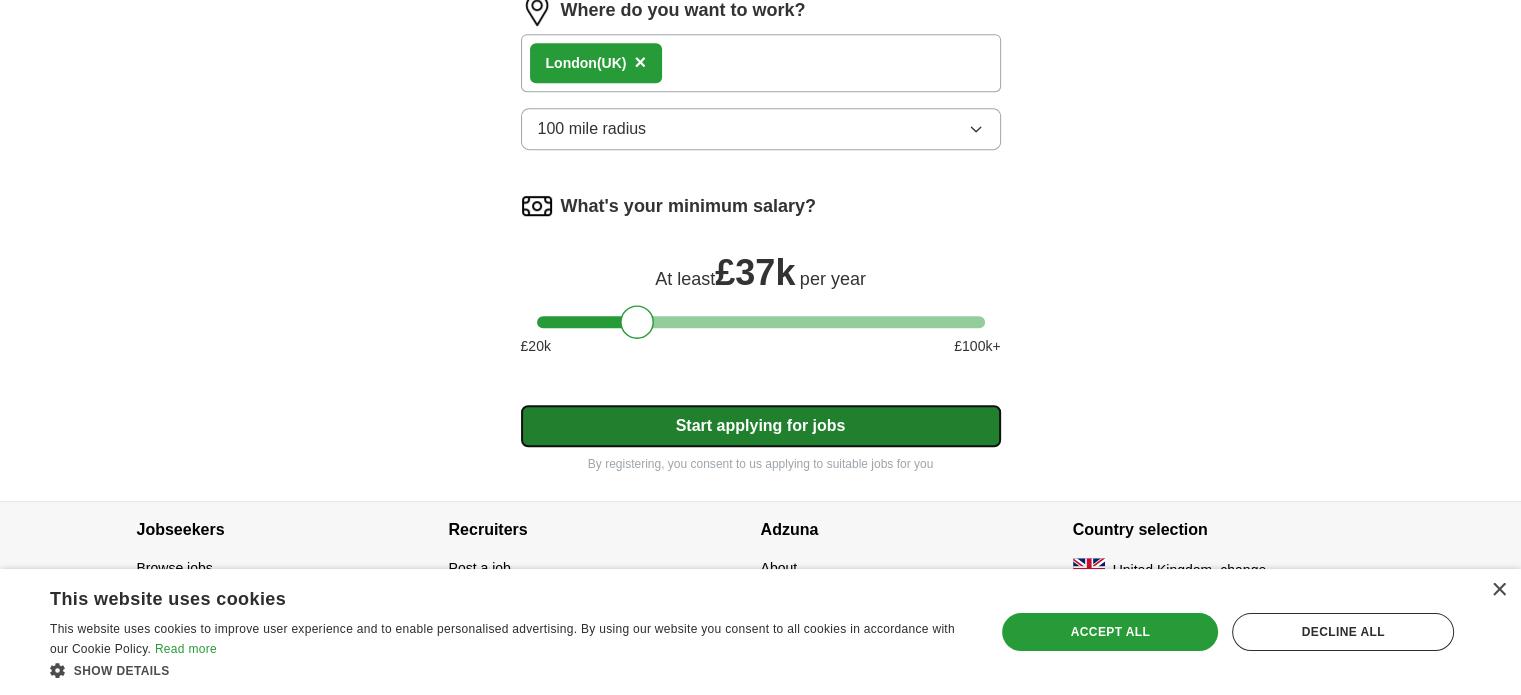 click on "Start applying for jobs" at bounding box center [761, 426] 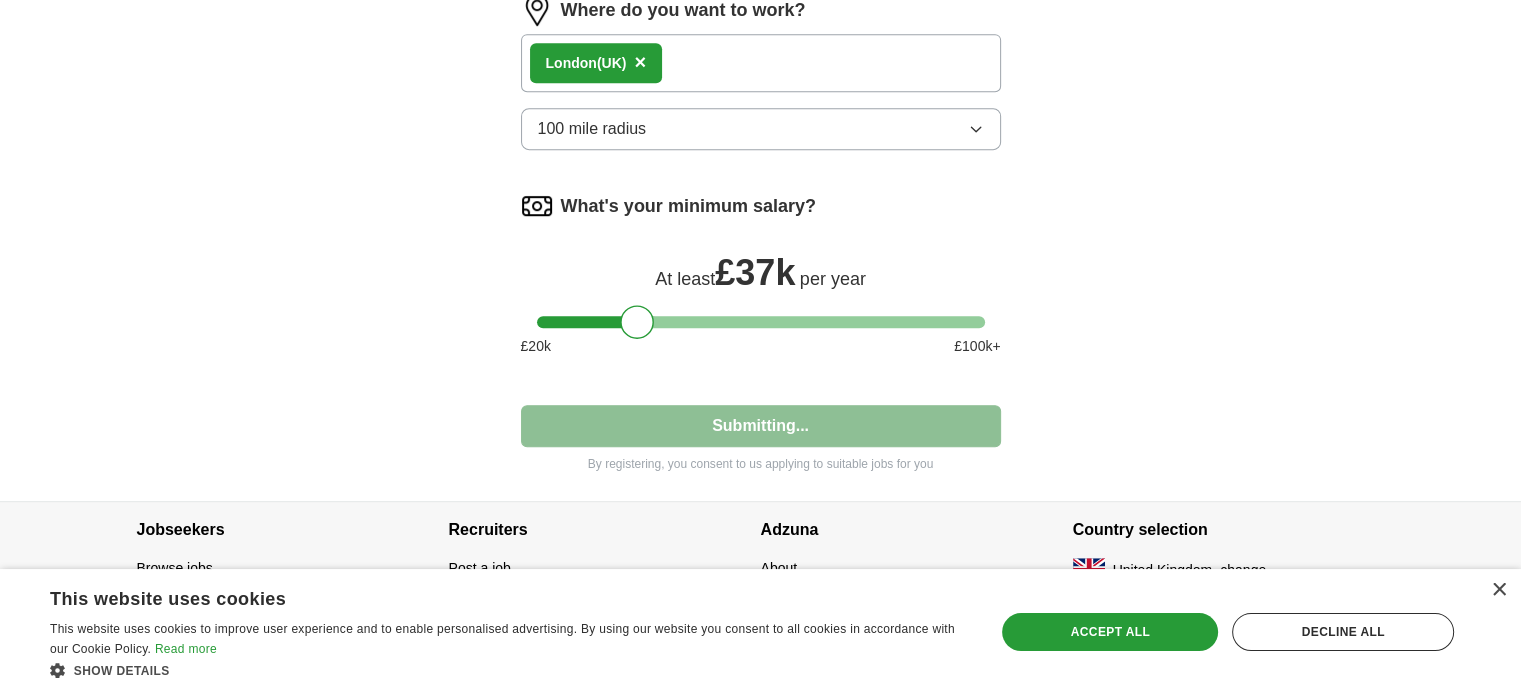 select on "**" 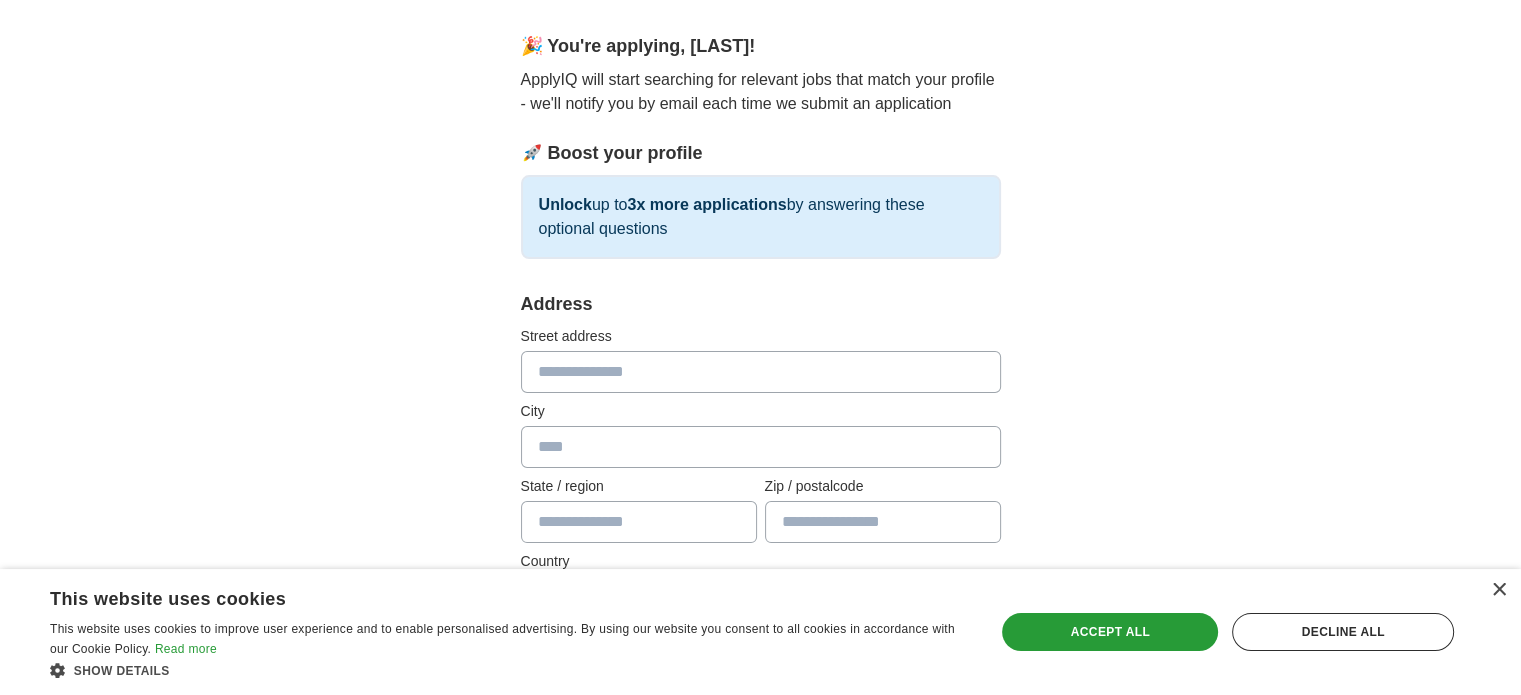 scroll, scrollTop: 162, scrollLeft: 0, axis: vertical 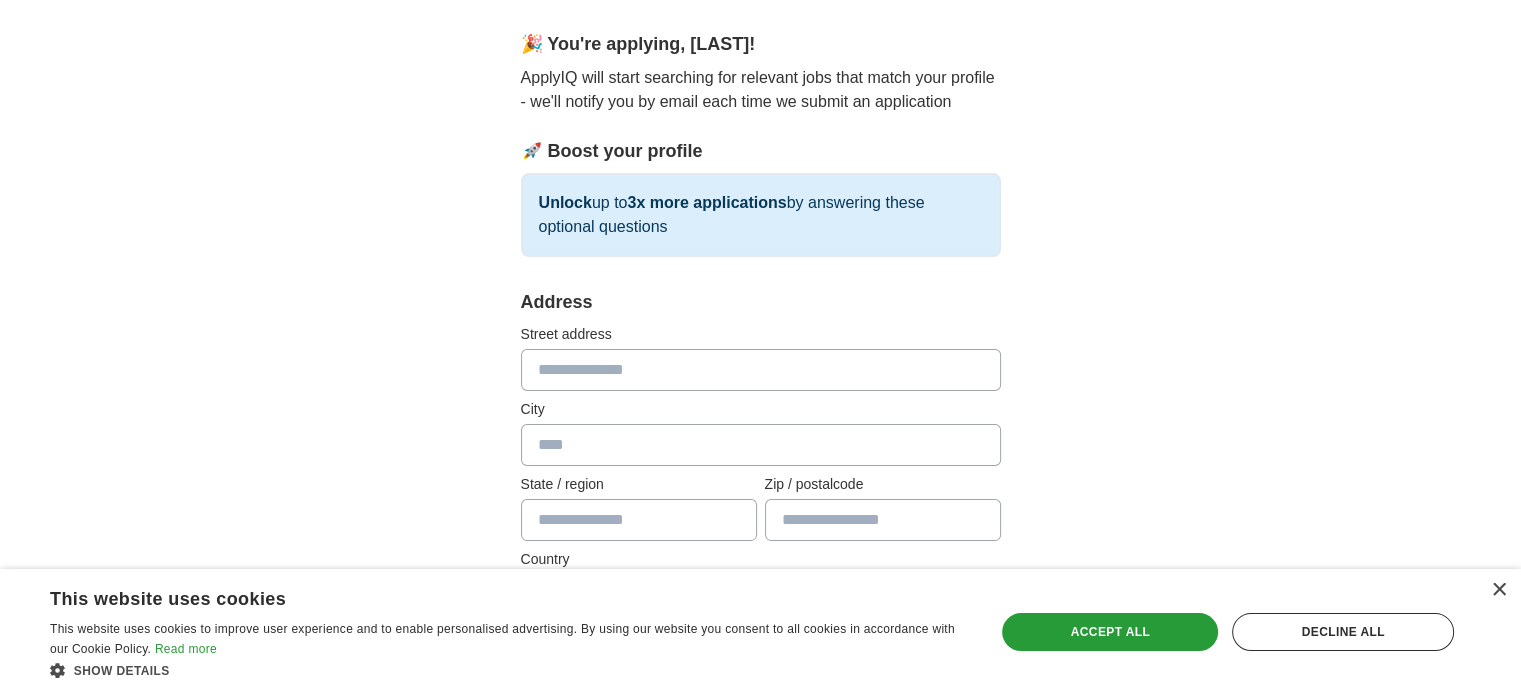 click at bounding box center [761, 370] 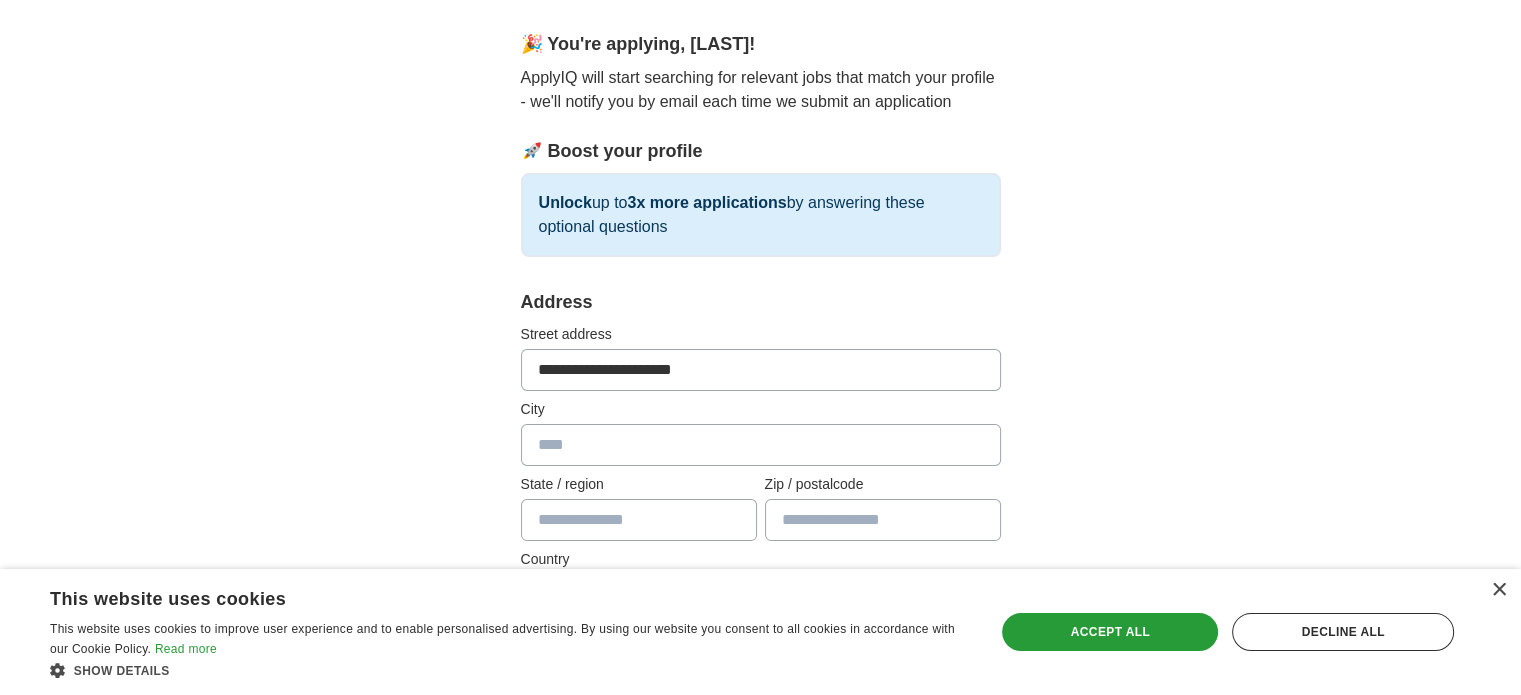 type on "**********" 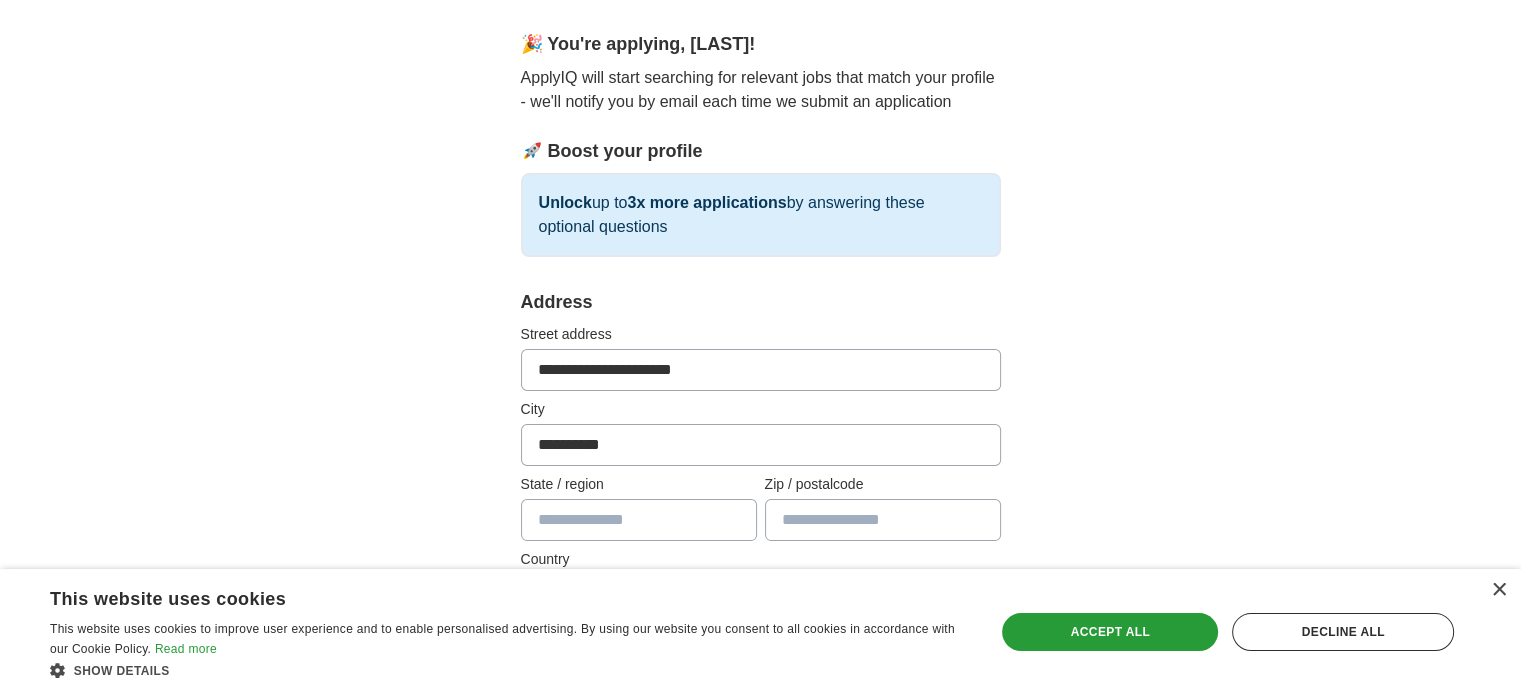 type on "*****" 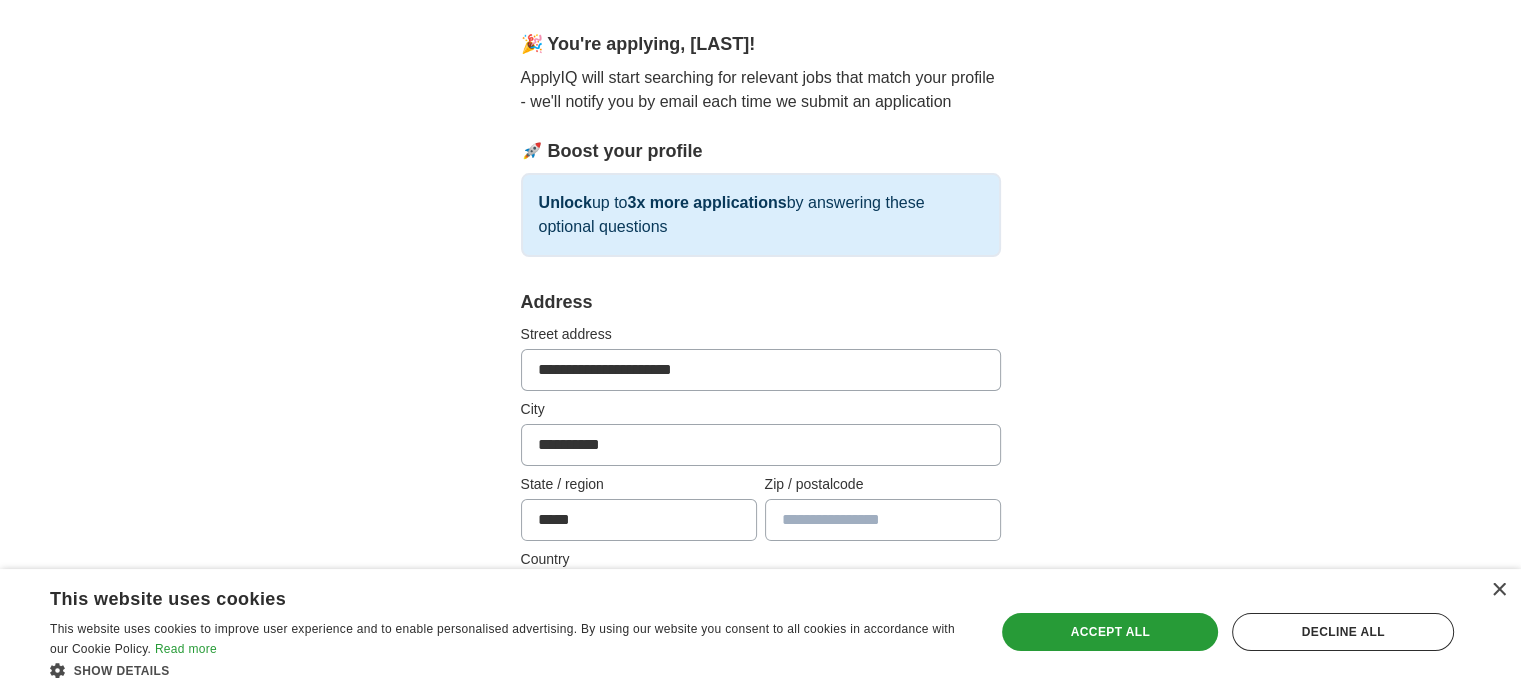 type on "*******" 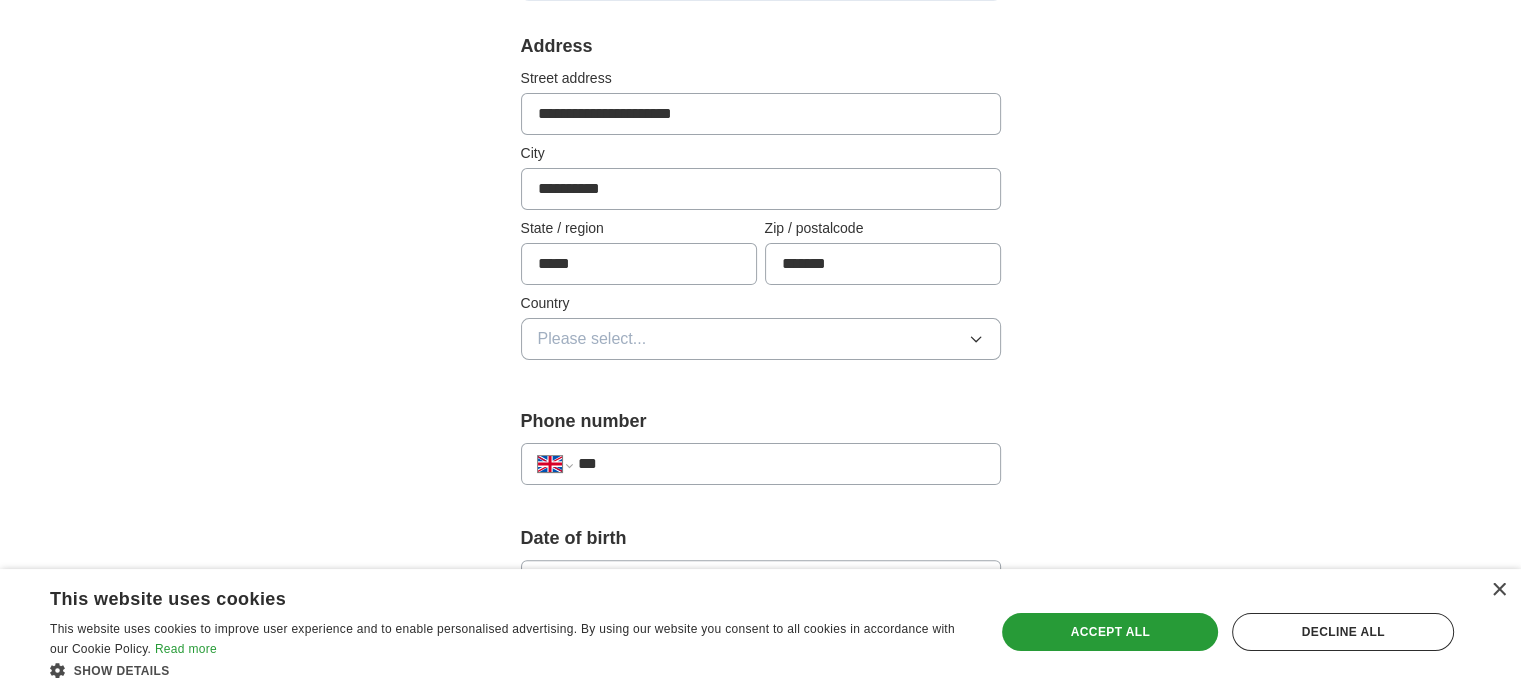 scroll, scrollTop: 419, scrollLeft: 0, axis: vertical 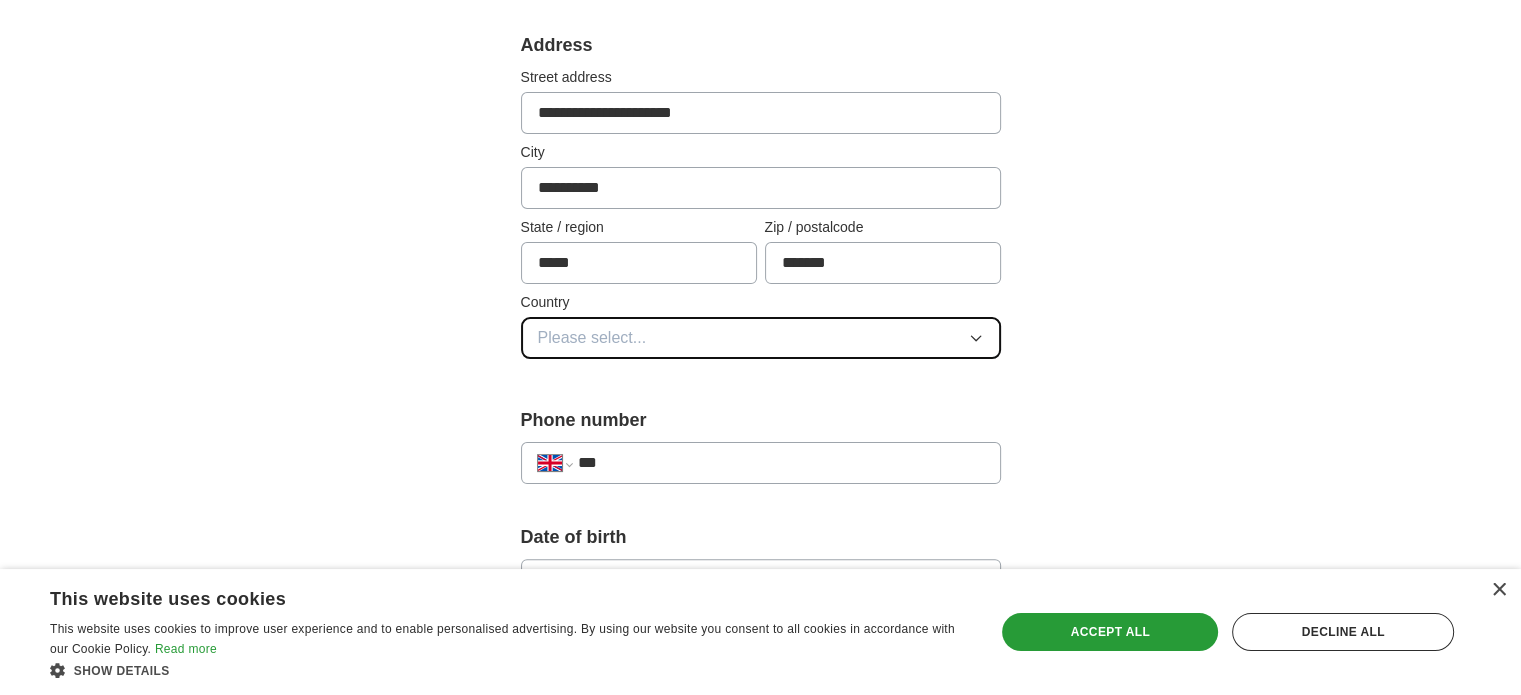 click on "Please select..." at bounding box center [761, 338] 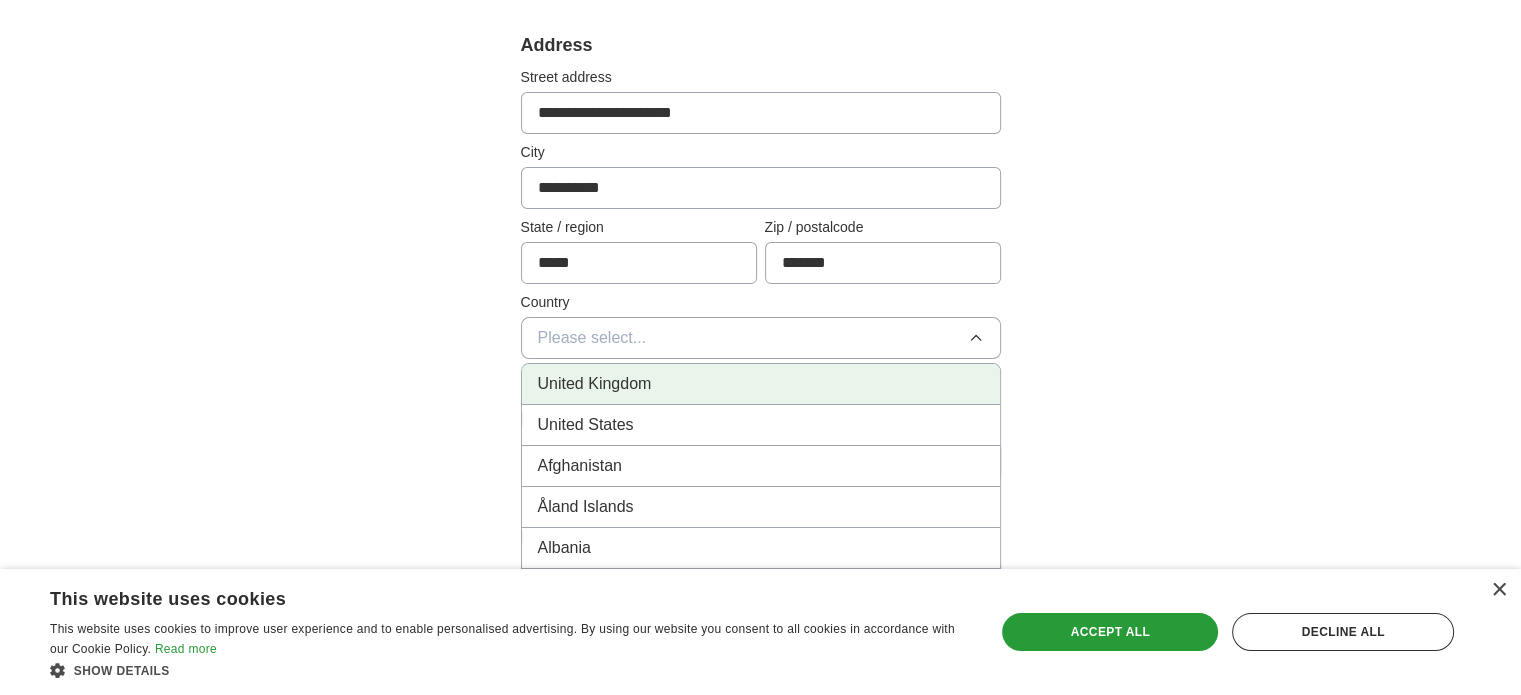 click on "United Kingdom" at bounding box center (595, 384) 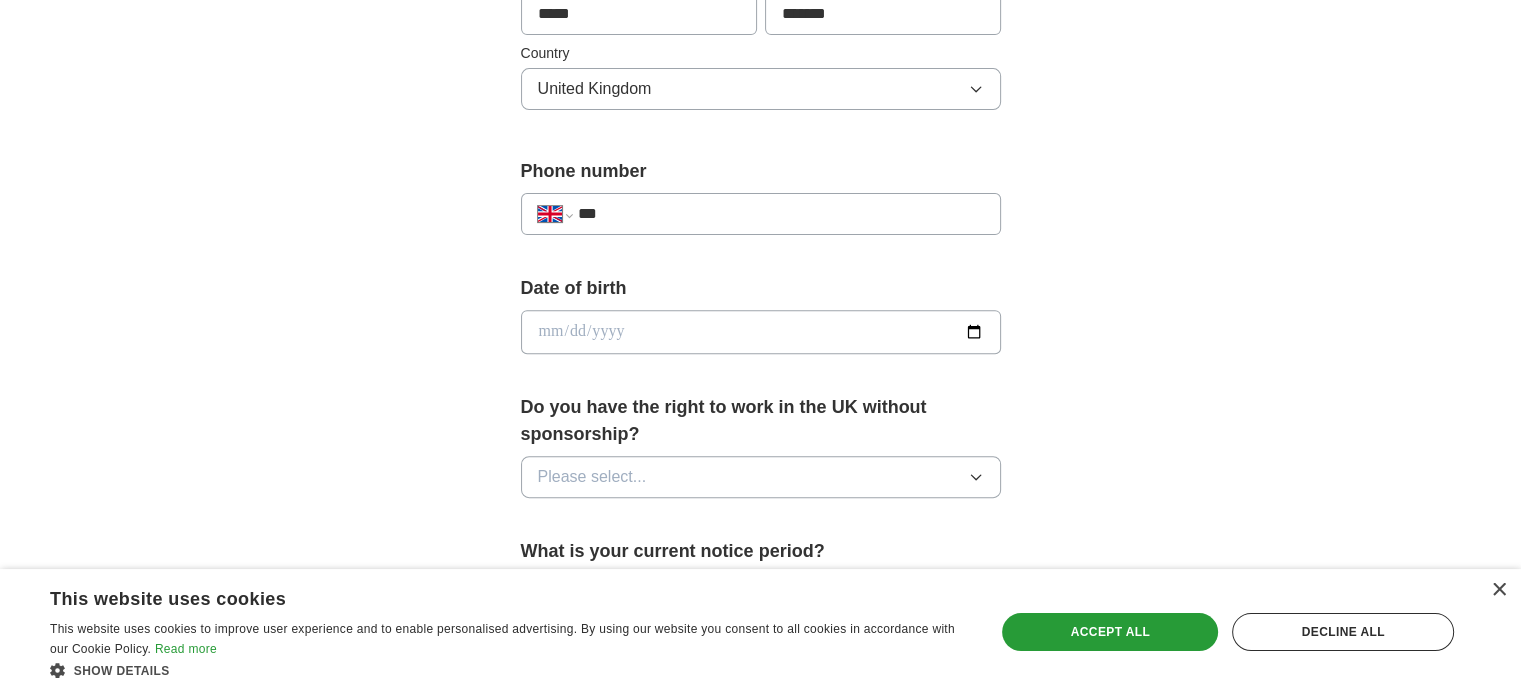 scroll, scrollTop: 670, scrollLeft: 0, axis: vertical 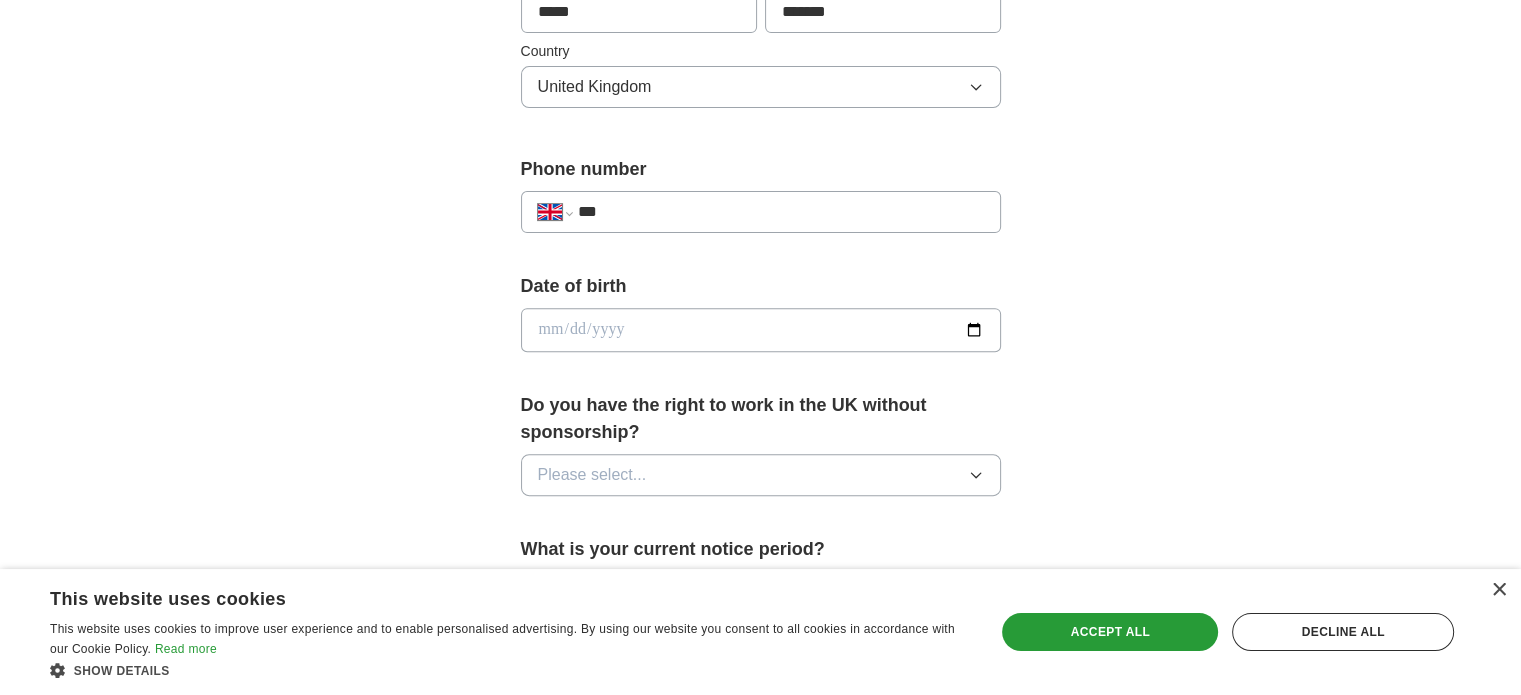 click on "***" at bounding box center (780, 212) 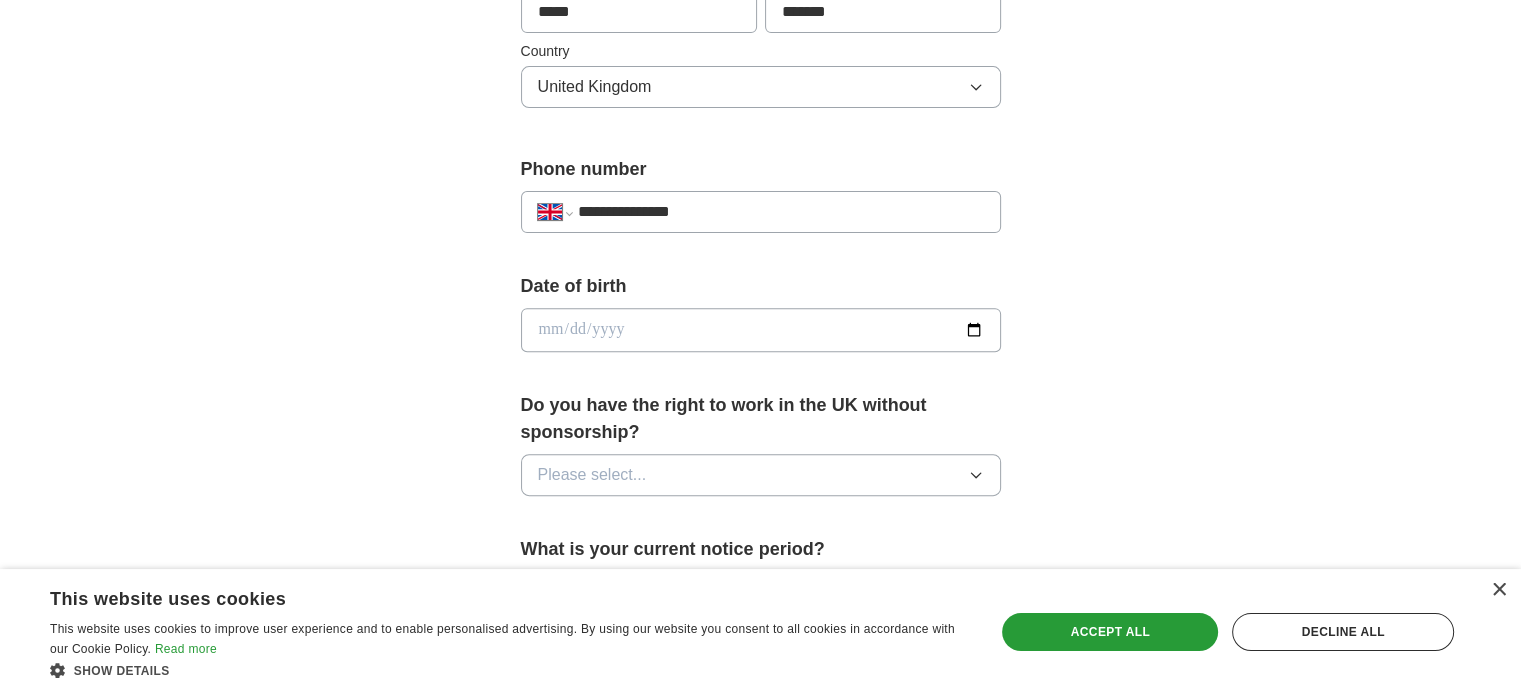 click at bounding box center [761, 330] 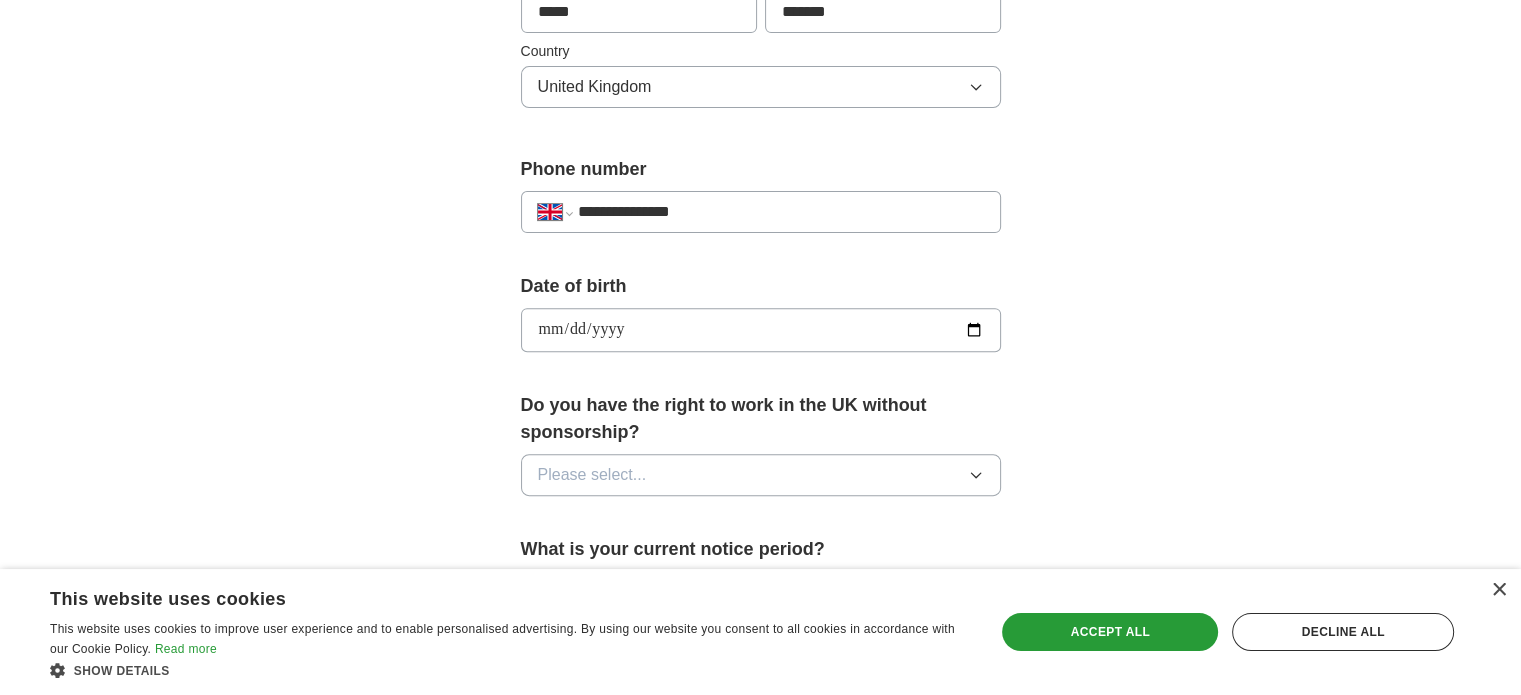 type on "**********" 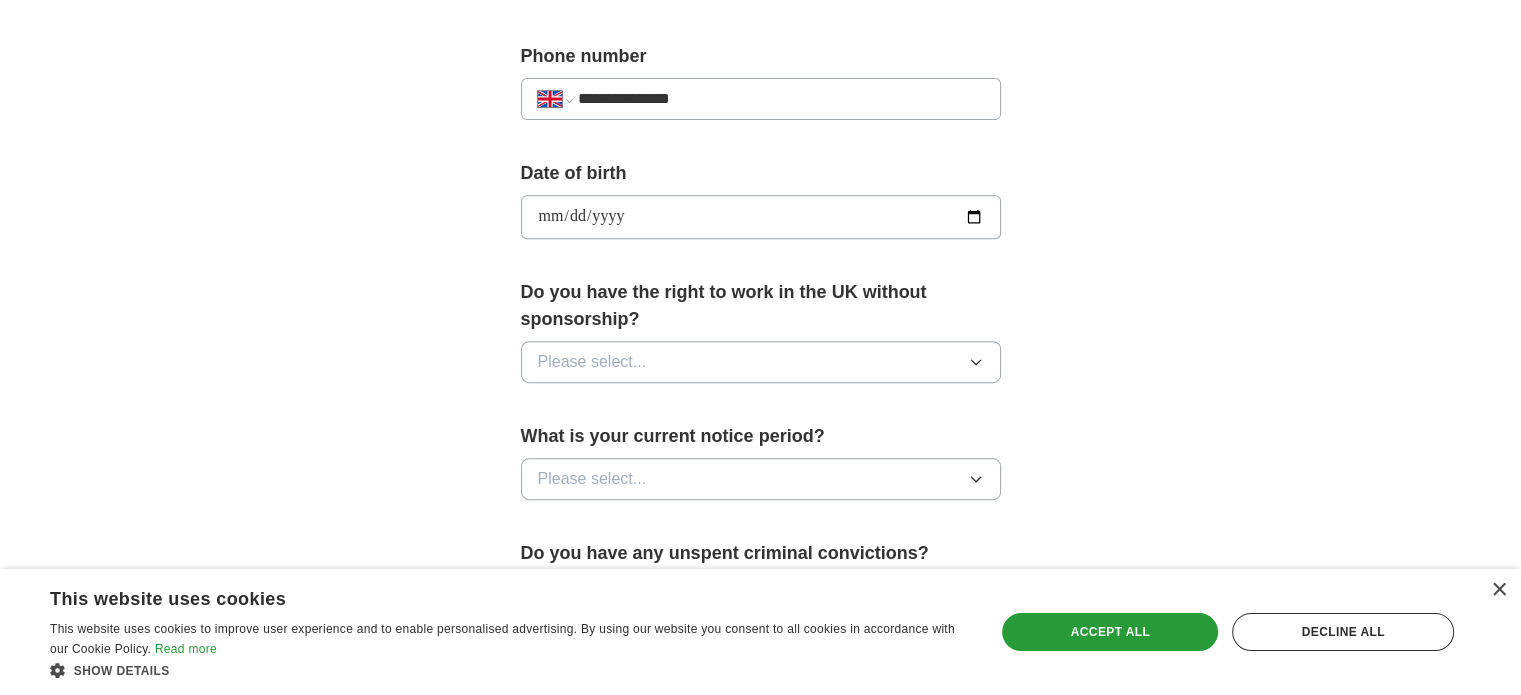 scroll, scrollTop: 784, scrollLeft: 0, axis: vertical 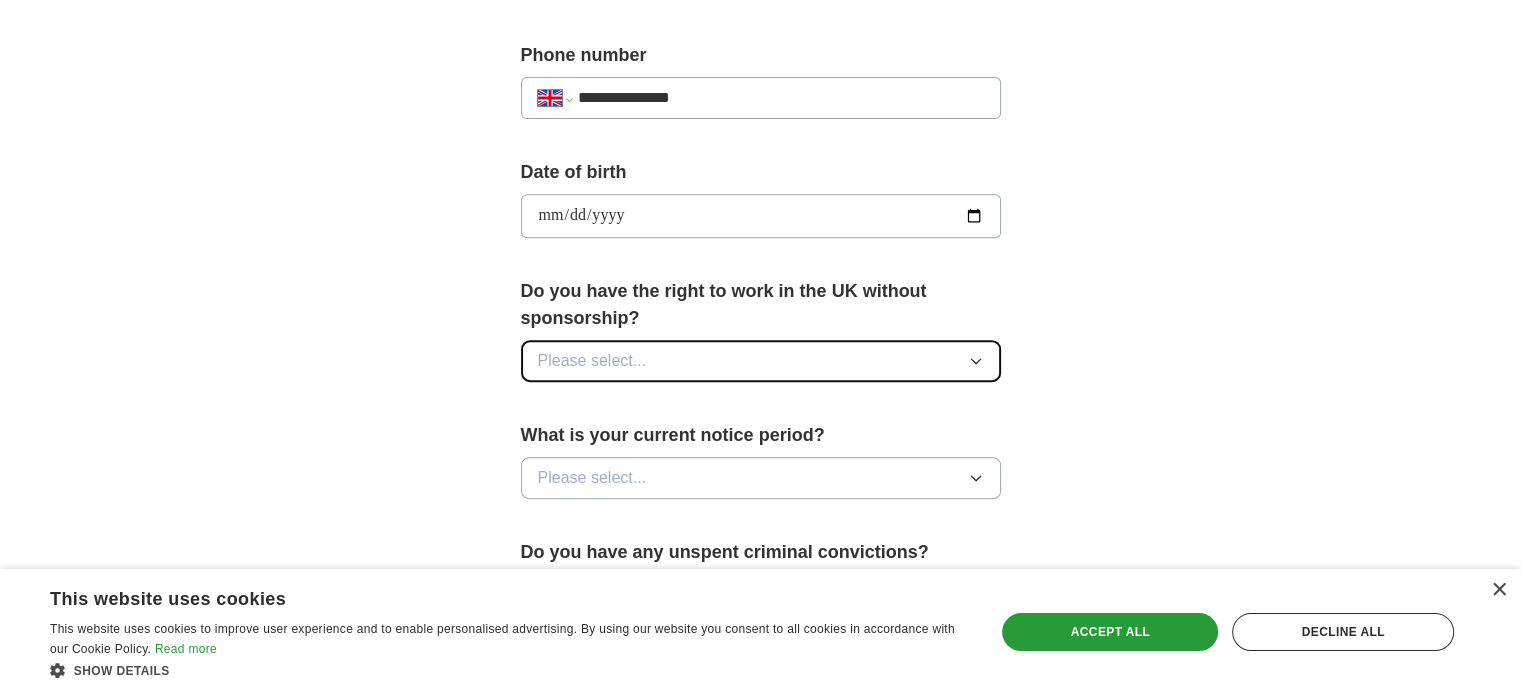 click on "Please select..." at bounding box center [761, 361] 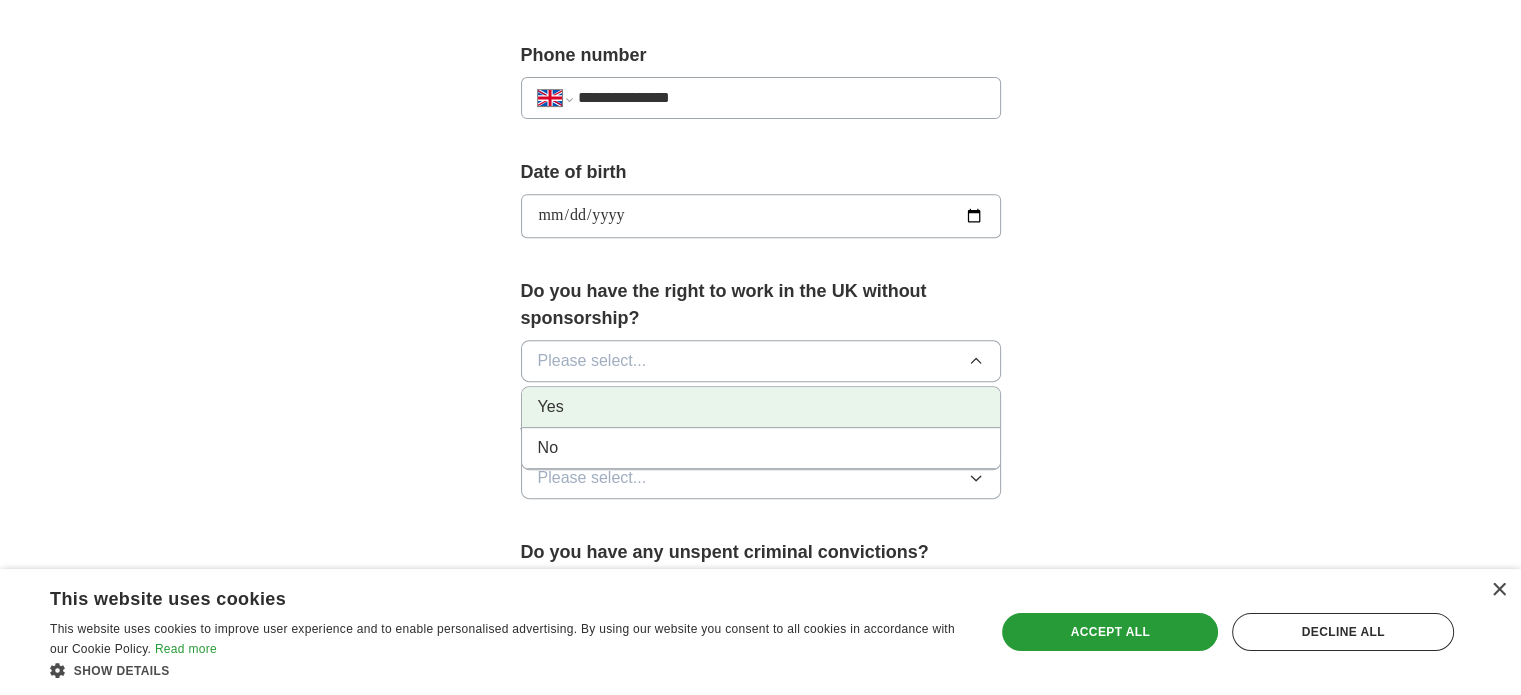 click on "Yes" at bounding box center (761, 407) 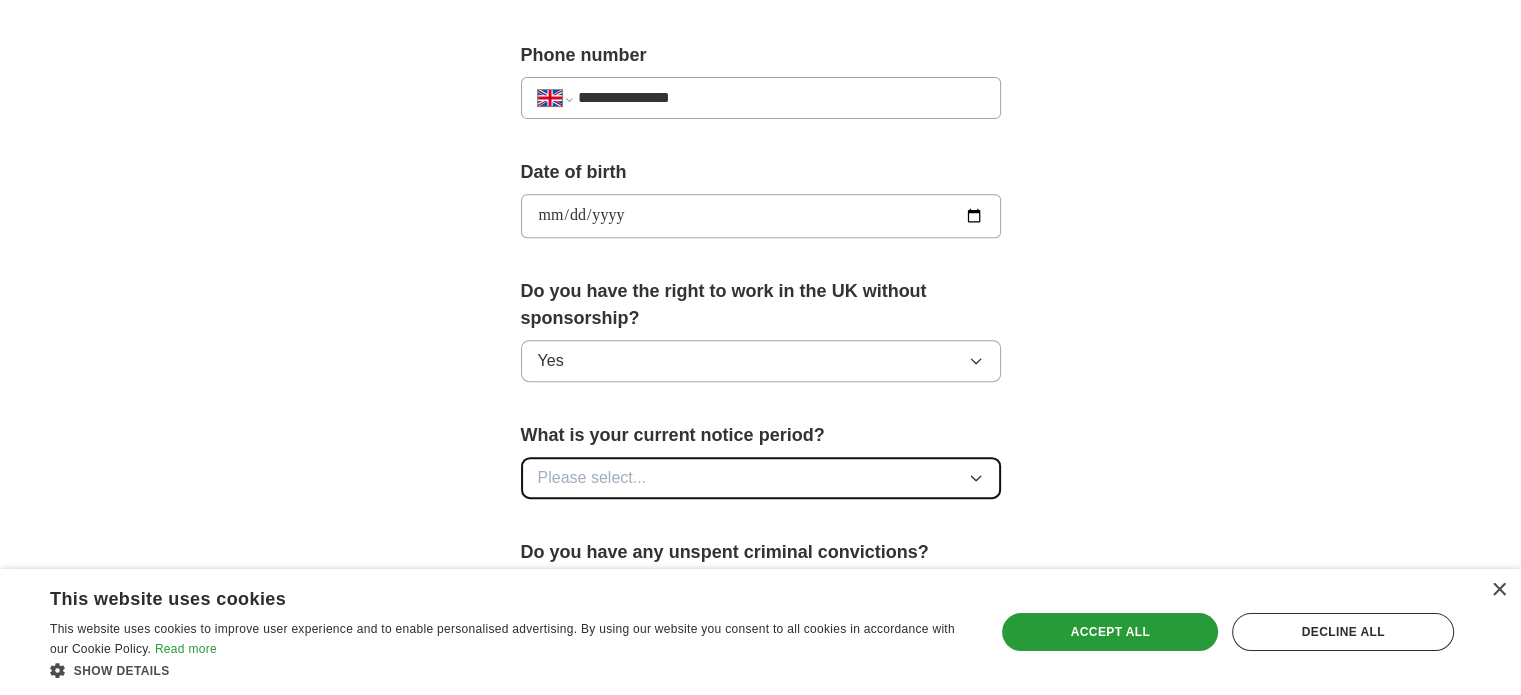 click on "Please select..." at bounding box center (592, 478) 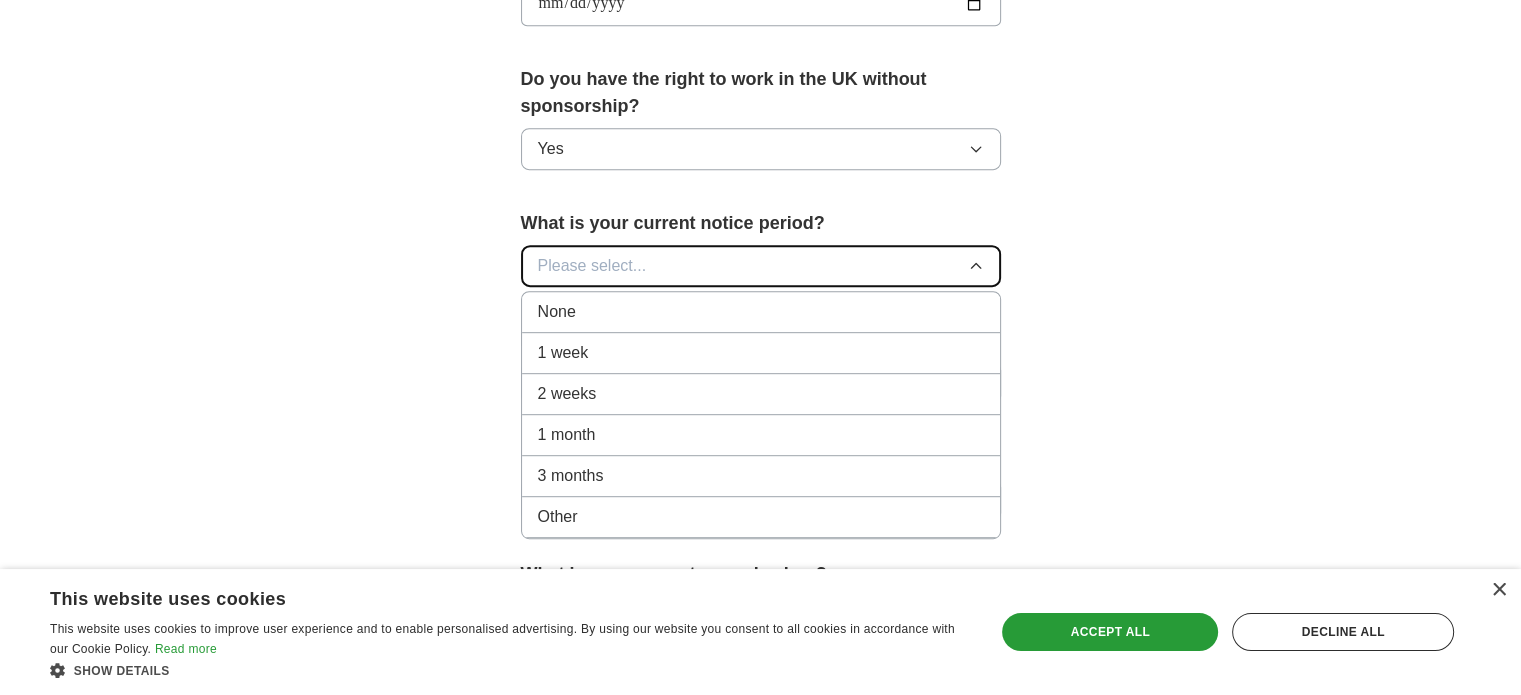 scroll, scrollTop: 1076, scrollLeft: 0, axis: vertical 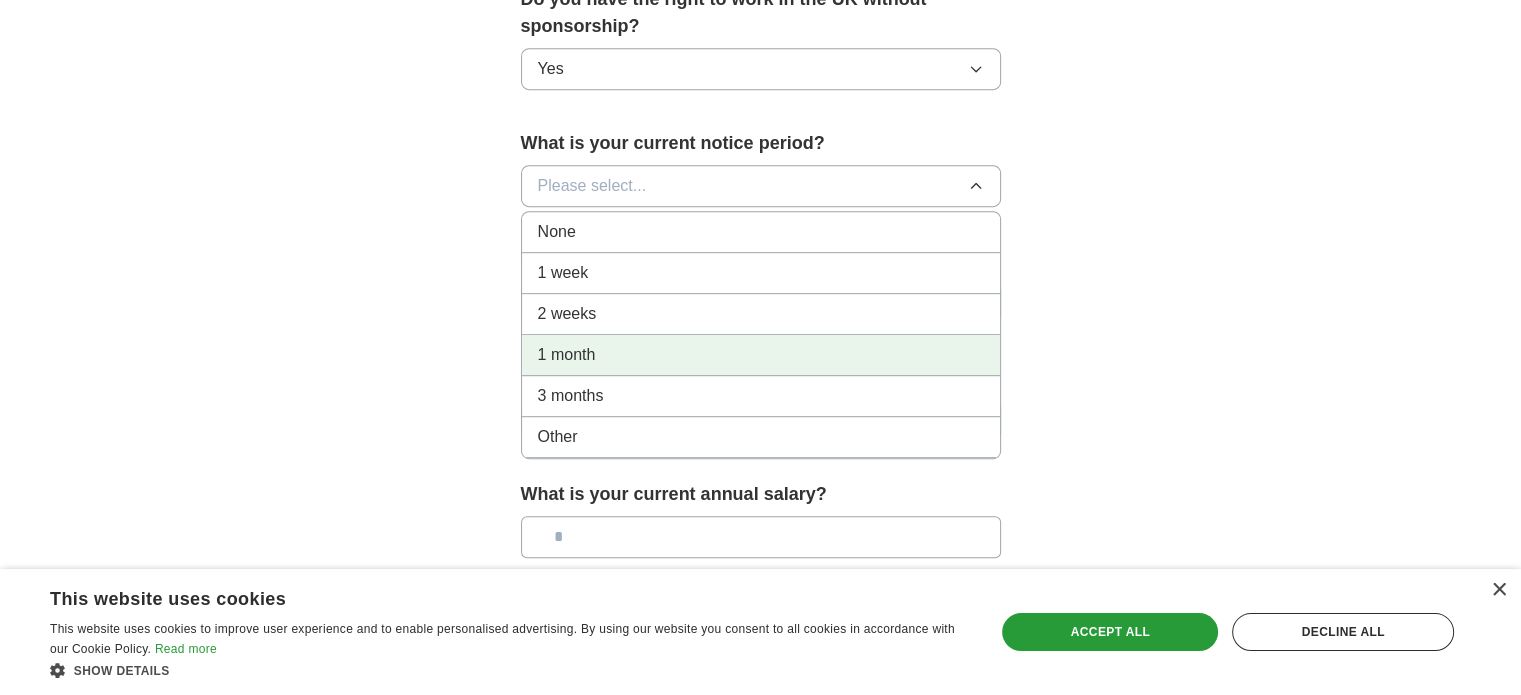 click on "1 month" at bounding box center (567, 355) 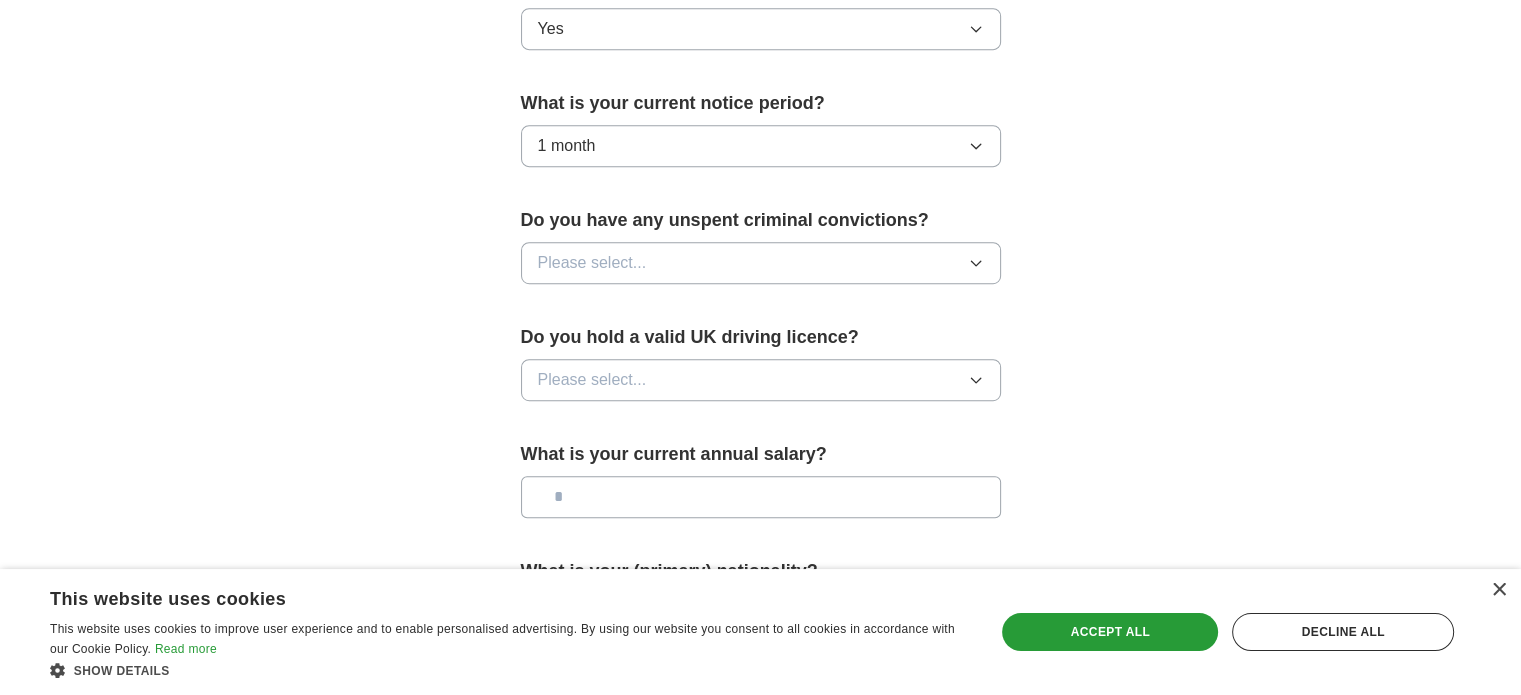 scroll, scrollTop: 1120, scrollLeft: 0, axis: vertical 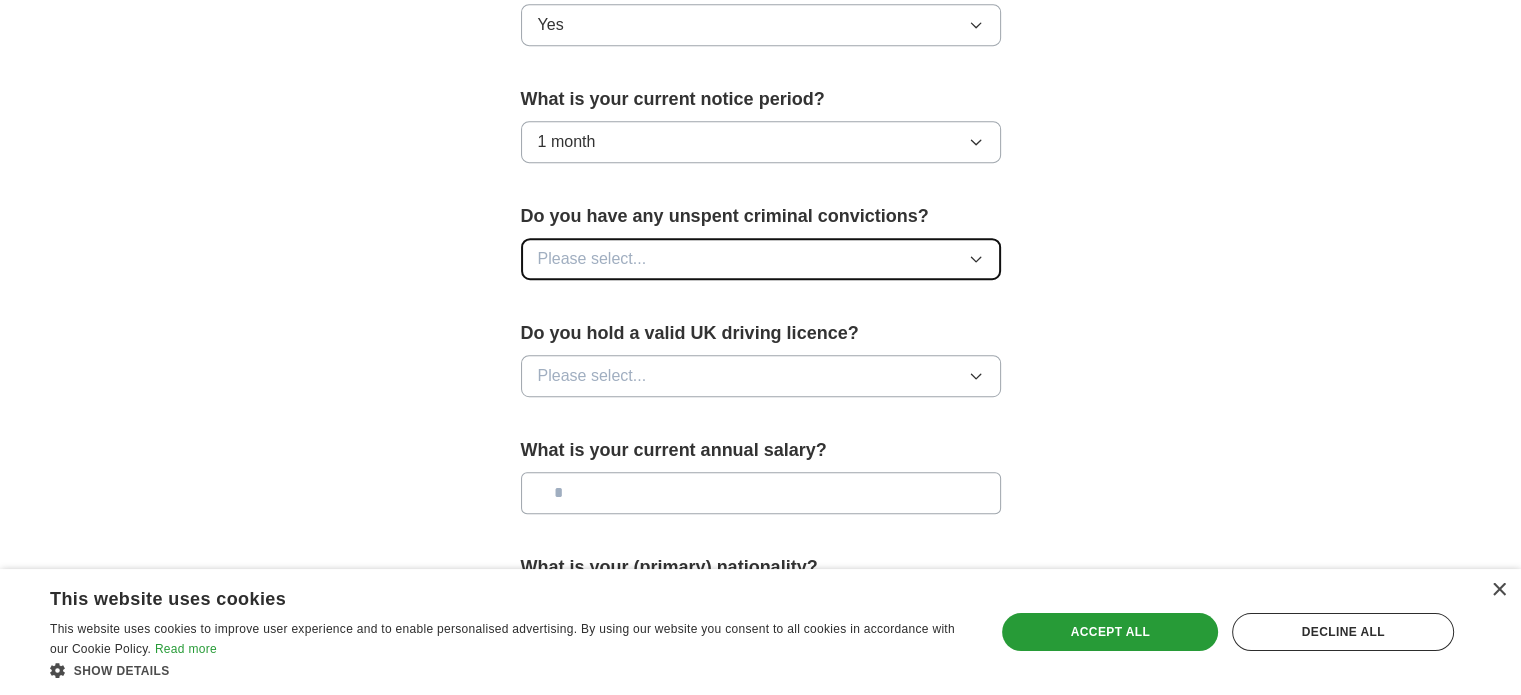 click on "Please select..." at bounding box center [592, 259] 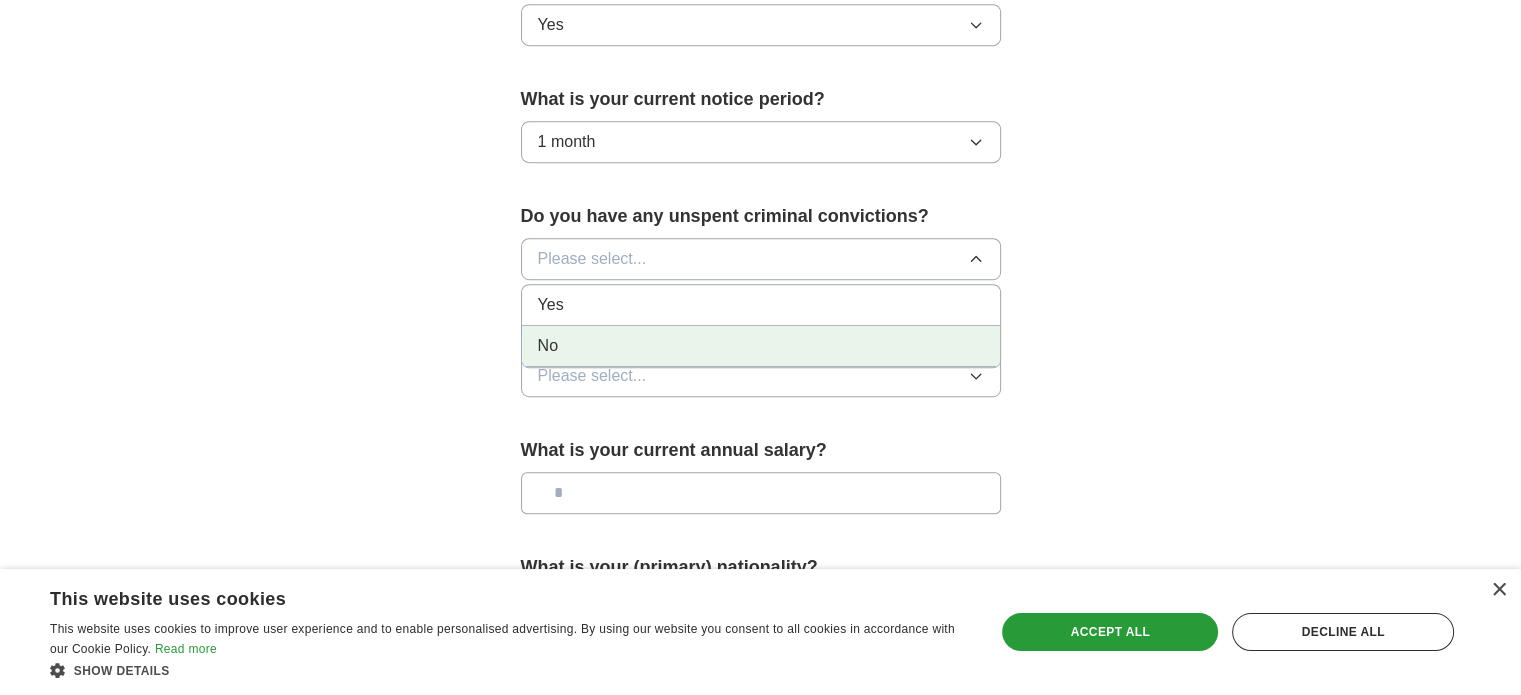 click on "No" at bounding box center (761, 346) 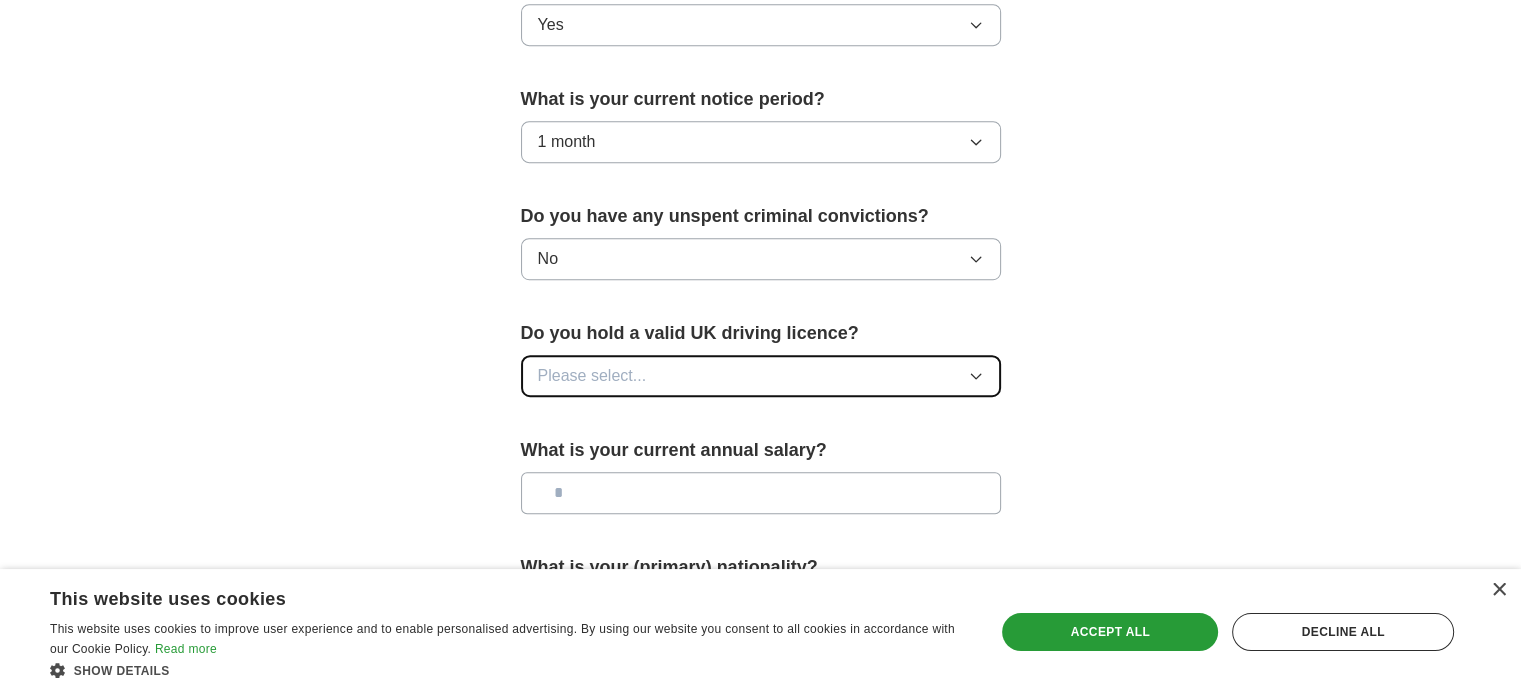 click on "Please select..." at bounding box center [761, 376] 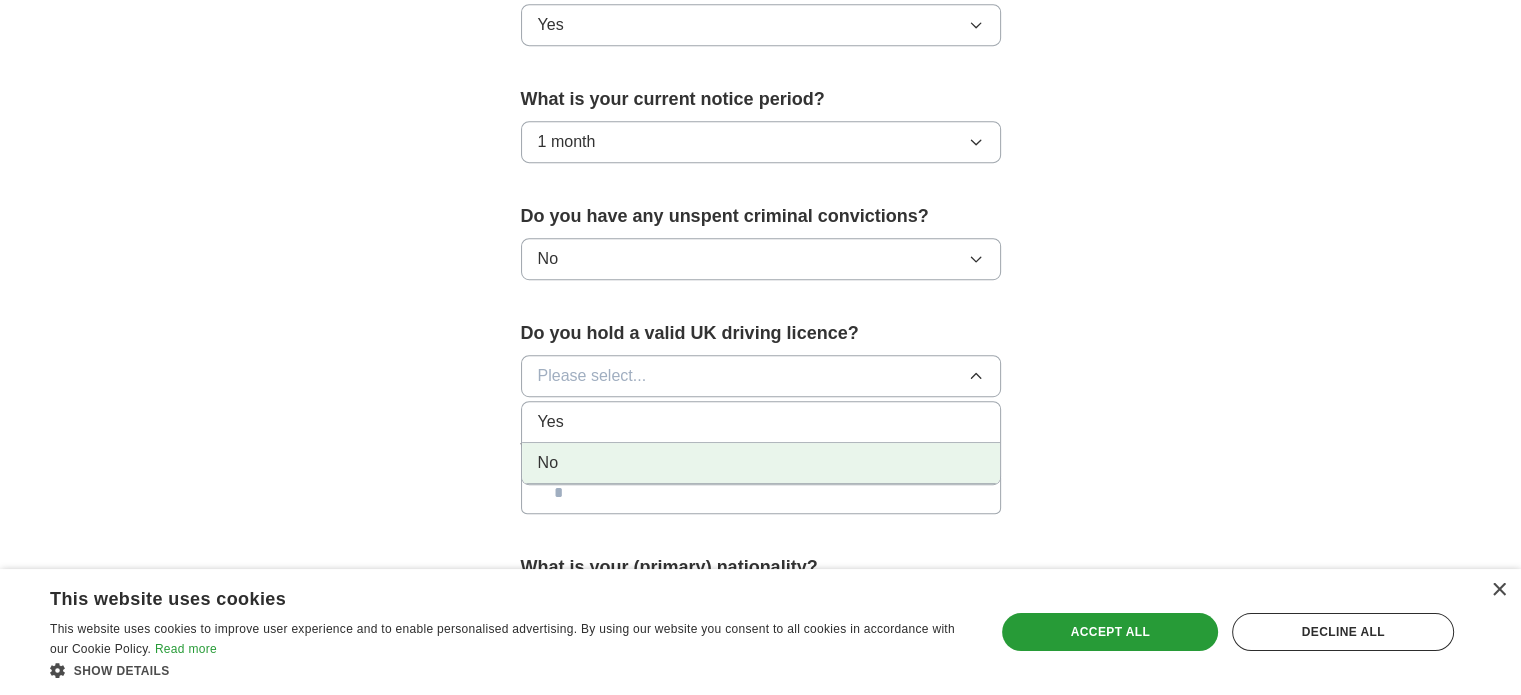 click on "No" at bounding box center (761, 463) 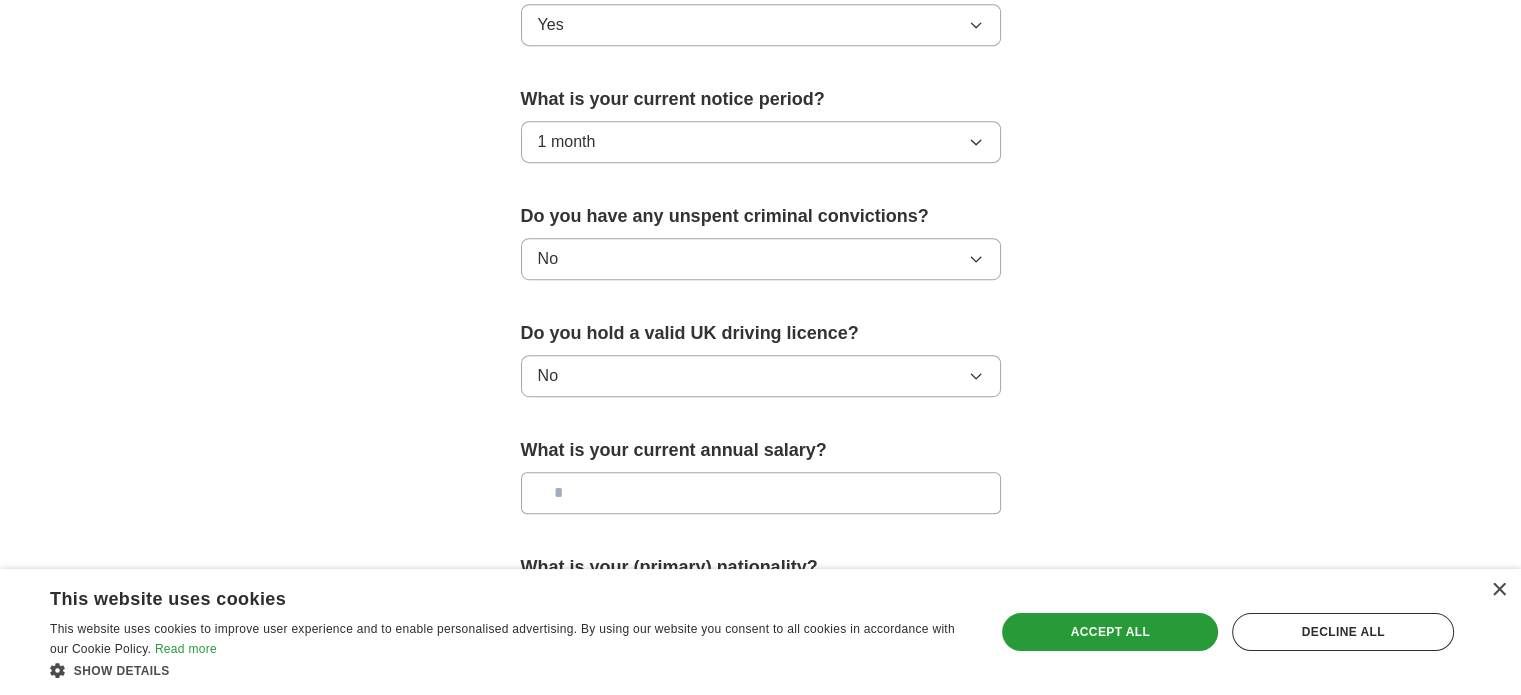 click at bounding box center [761, 493] 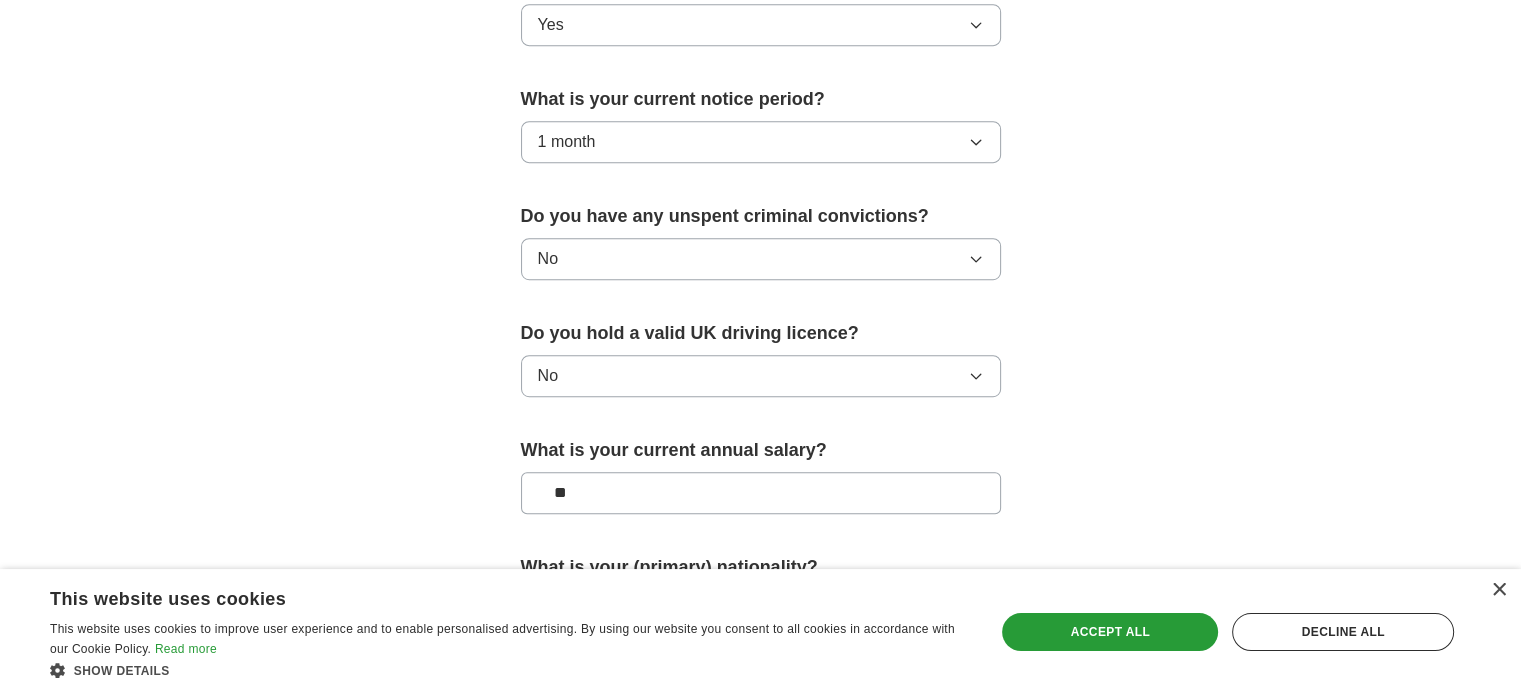 type on "**" 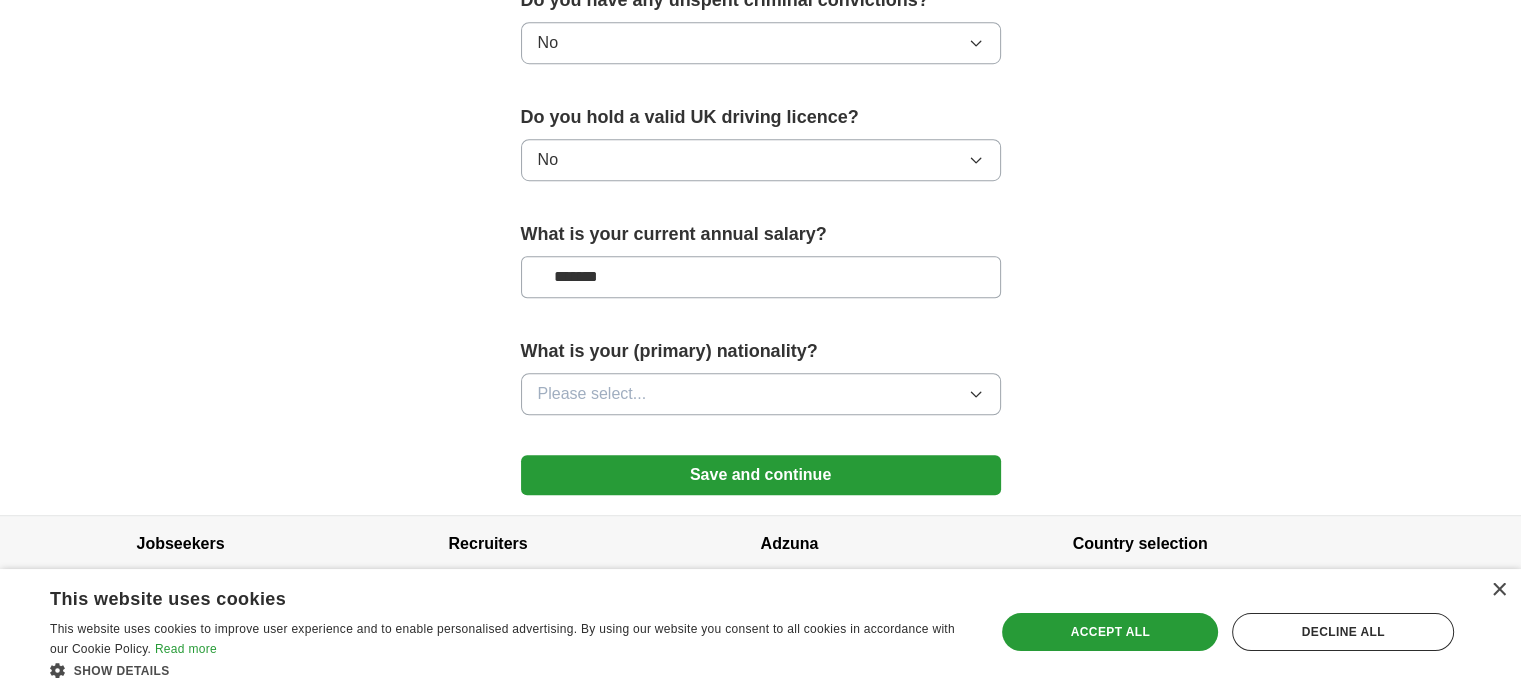scroll, scrollTop: 1336, scrollLeft: 0, axis: vertical 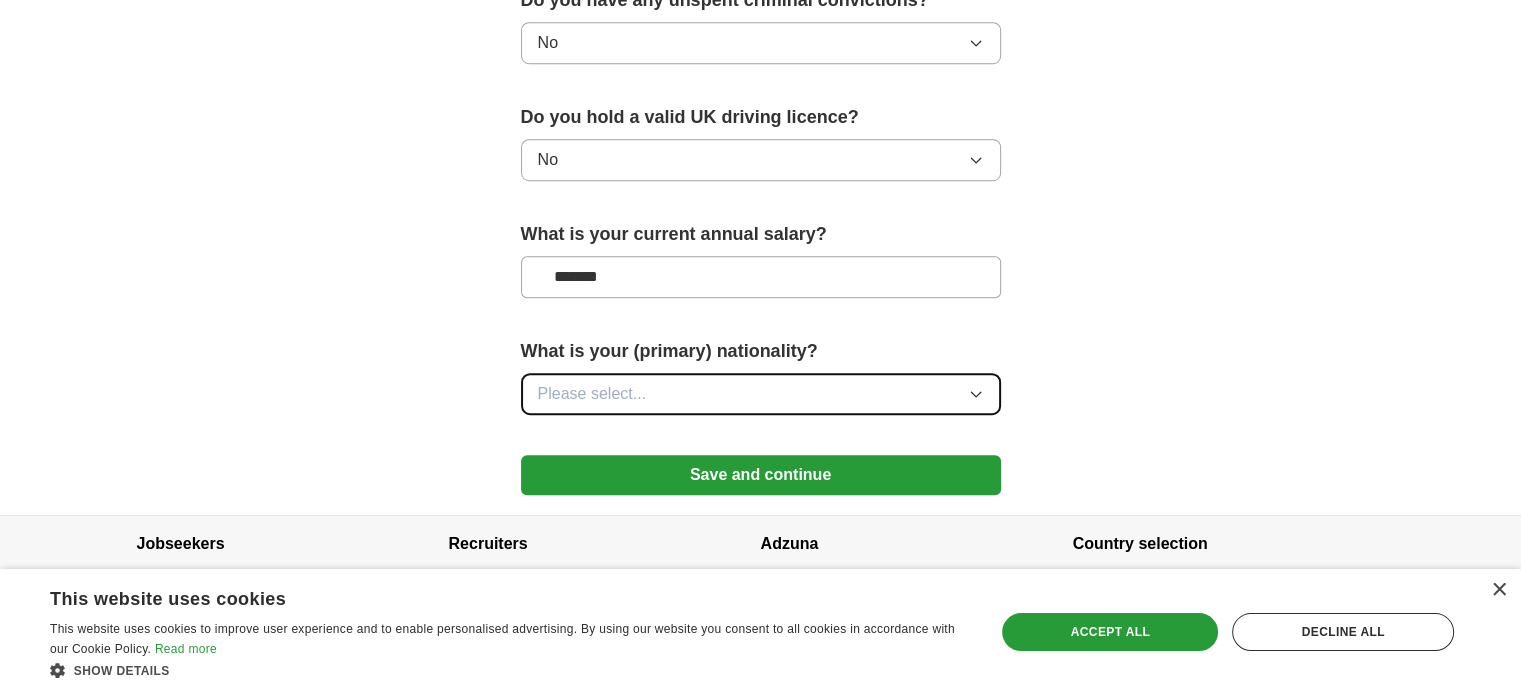click on "Please select..." at bounding box center (761, 394) 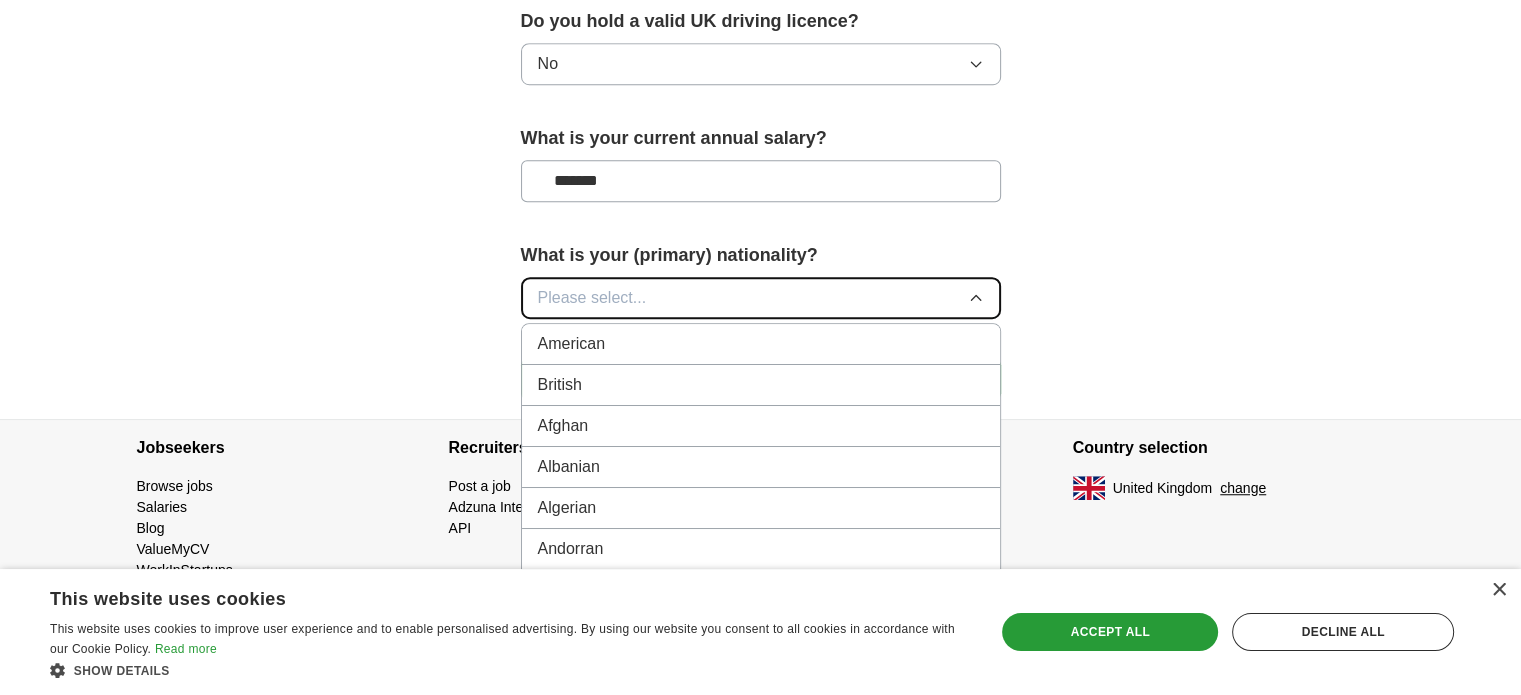 scroll, scrollTop: 1454, scrollLeft: 0, axis: vertical 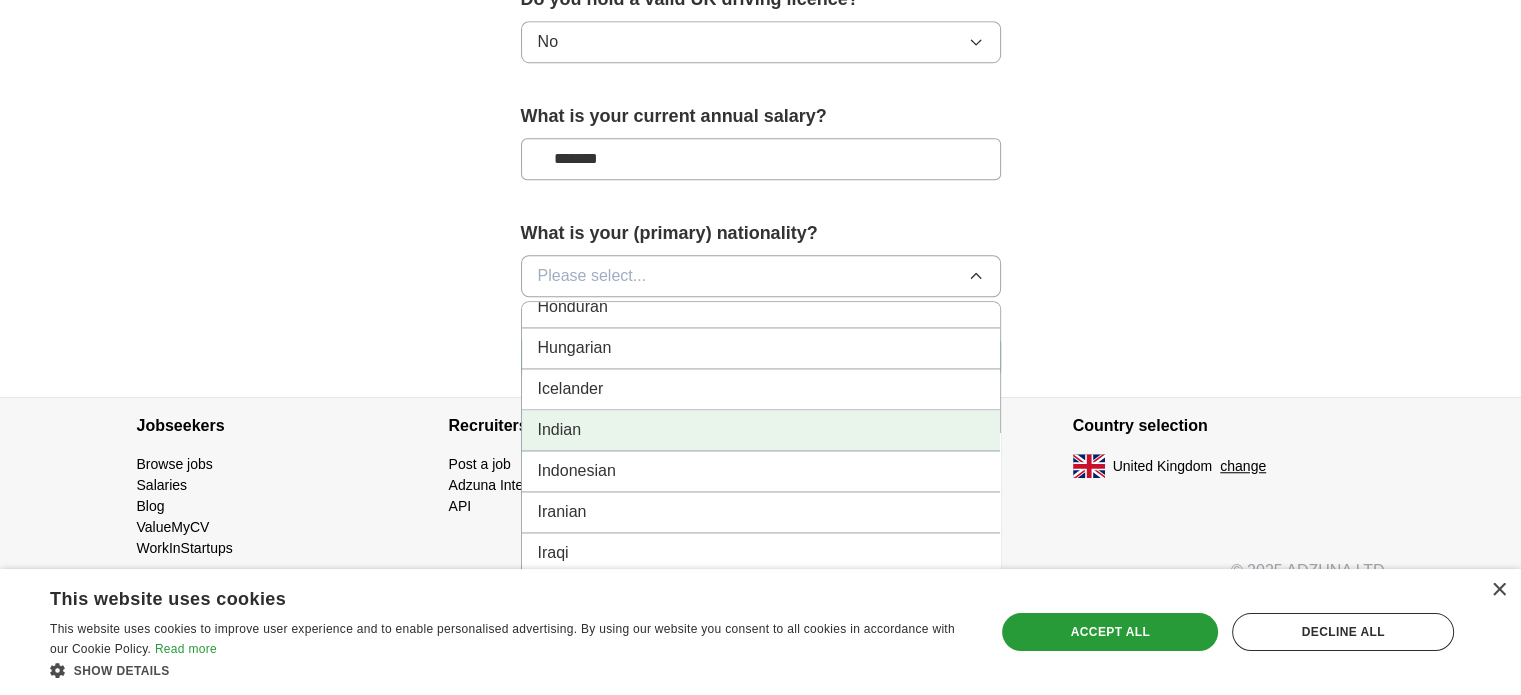 click on "Indian" at bounding box center [761, 430] 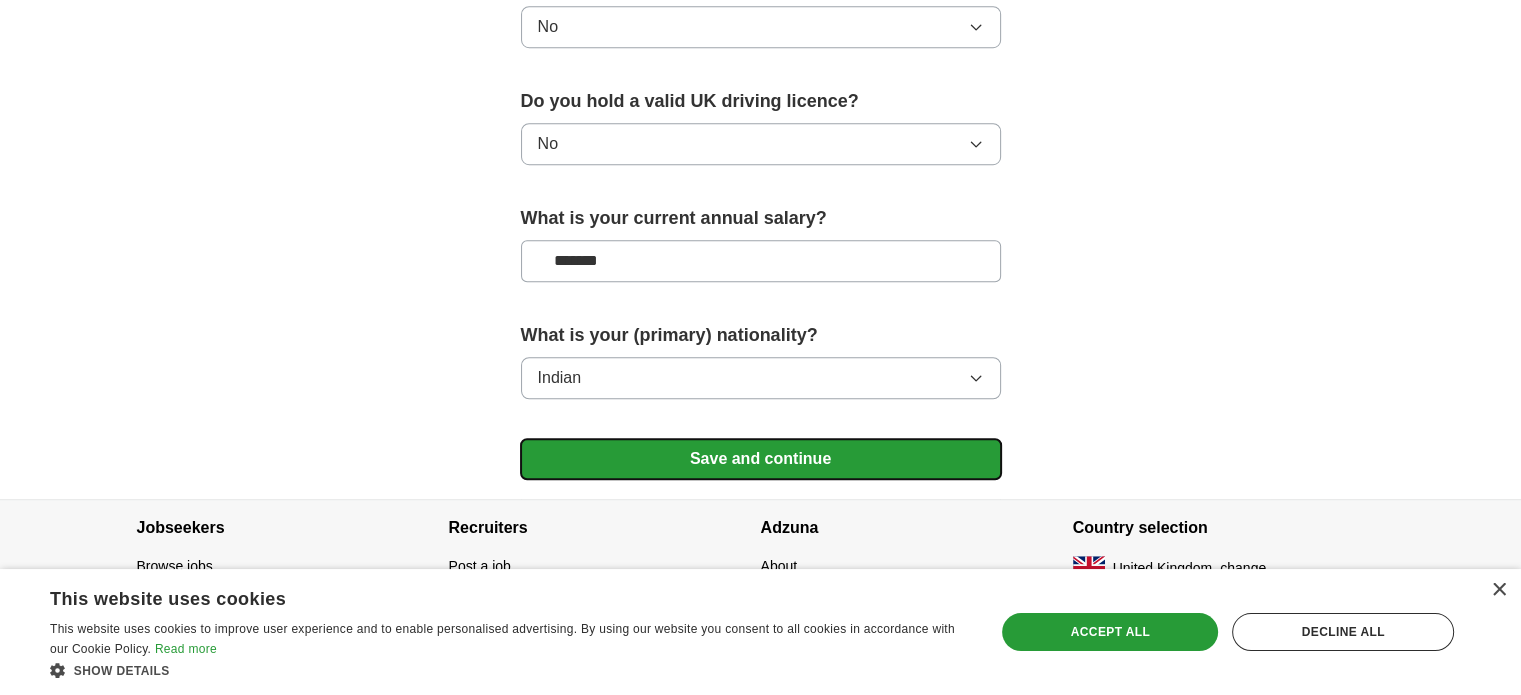 click on "Save and continue" at bounding box center (761, 459) 